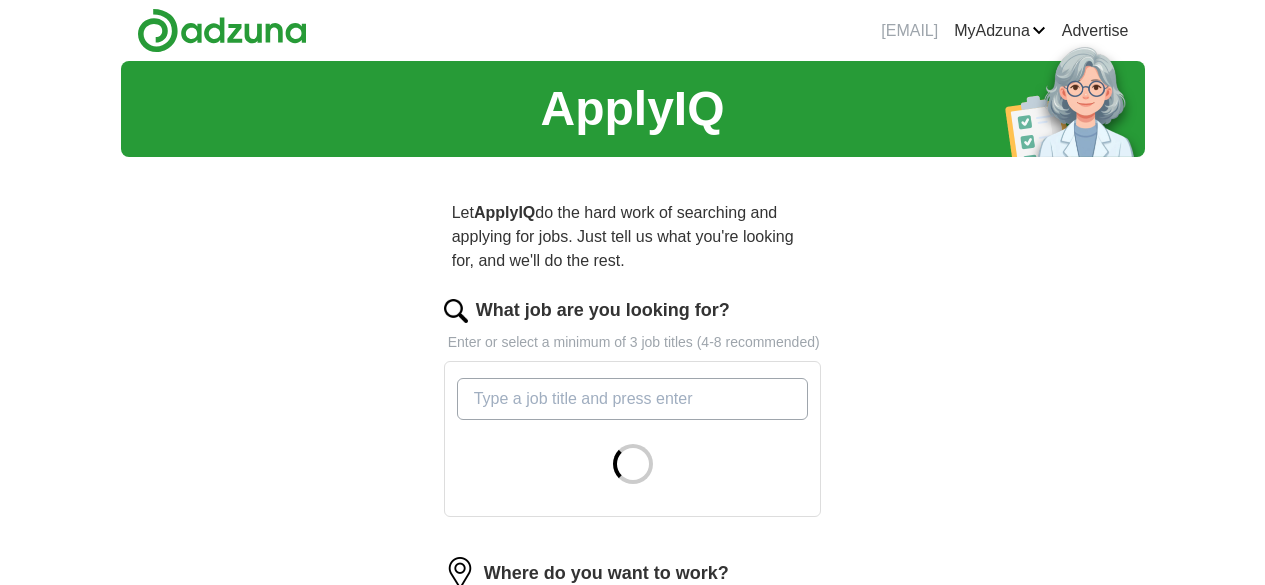 scroll, scrollTop: 0, scrollLeft: 0, axis: both 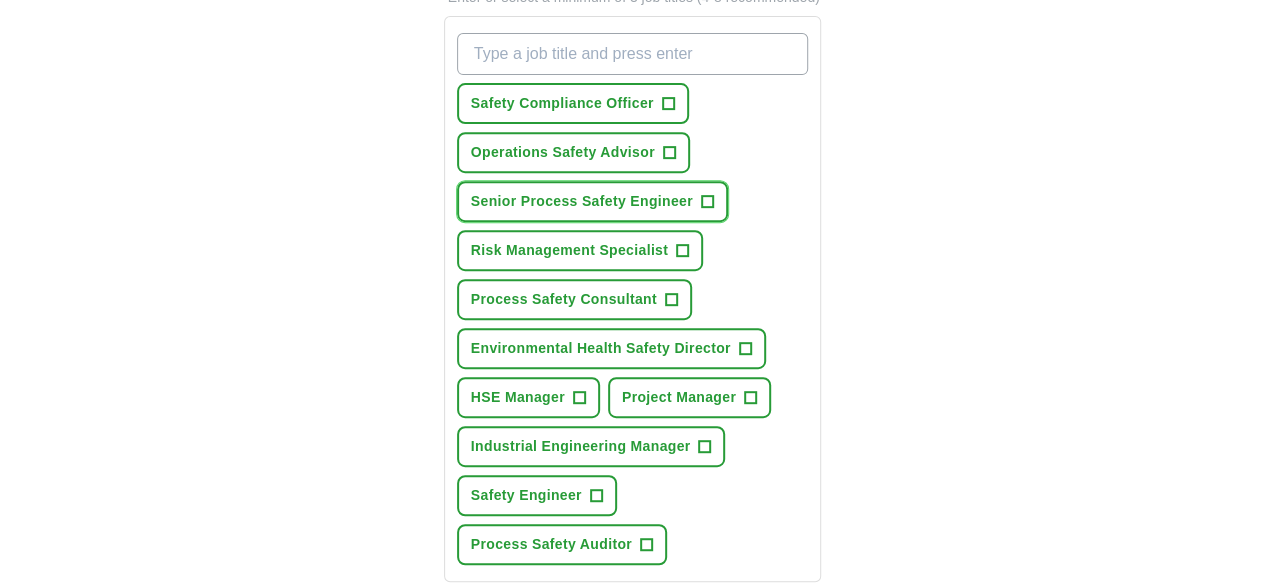 click on "Senior Process Safety Engineer +" at bounding box center [592, 201] 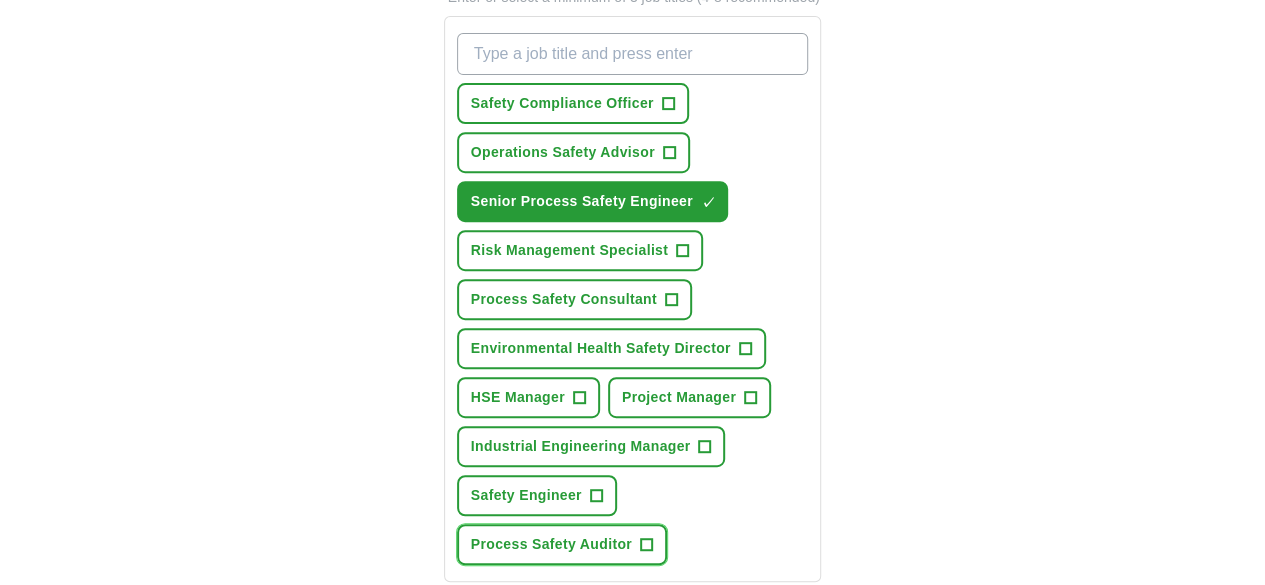 click on "+" at bounding box center (646, 545) 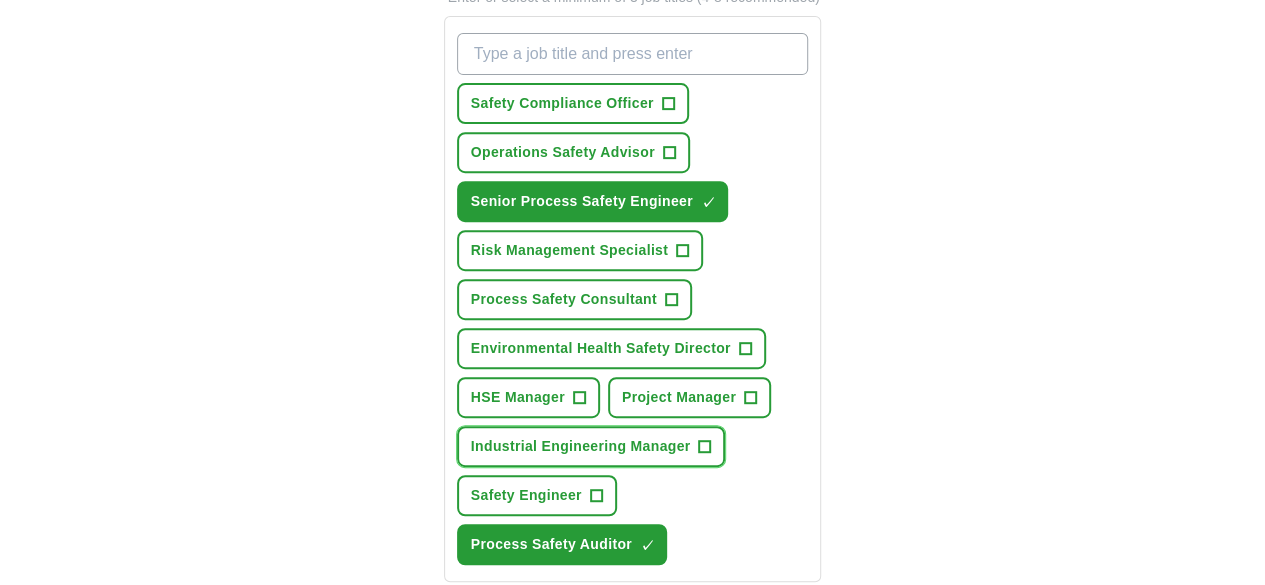 click on "+" at bounding box center [705, 447] 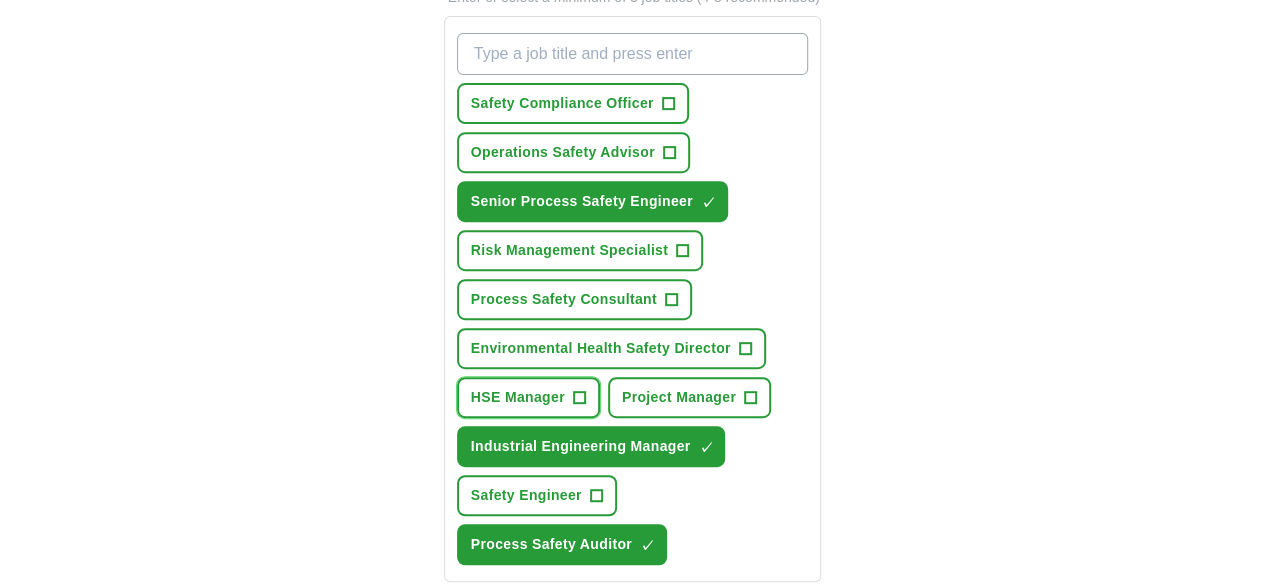 click on "+" at bounding box center (579, 398) 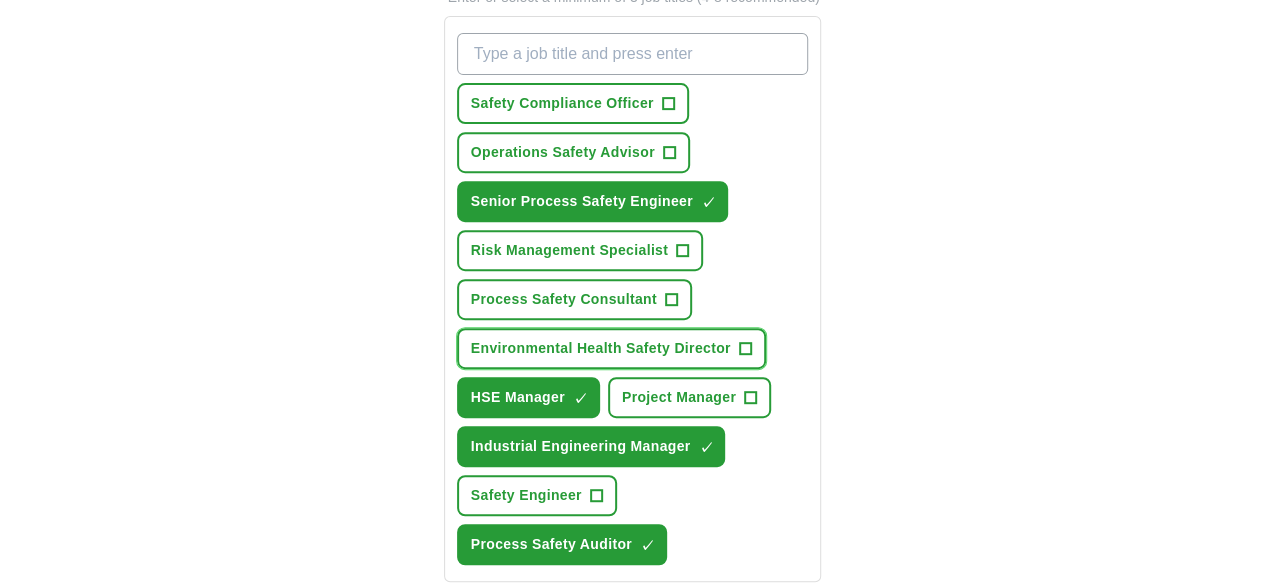 click on "Environmental Health Safety Director +" at bounding box center [611, 348] 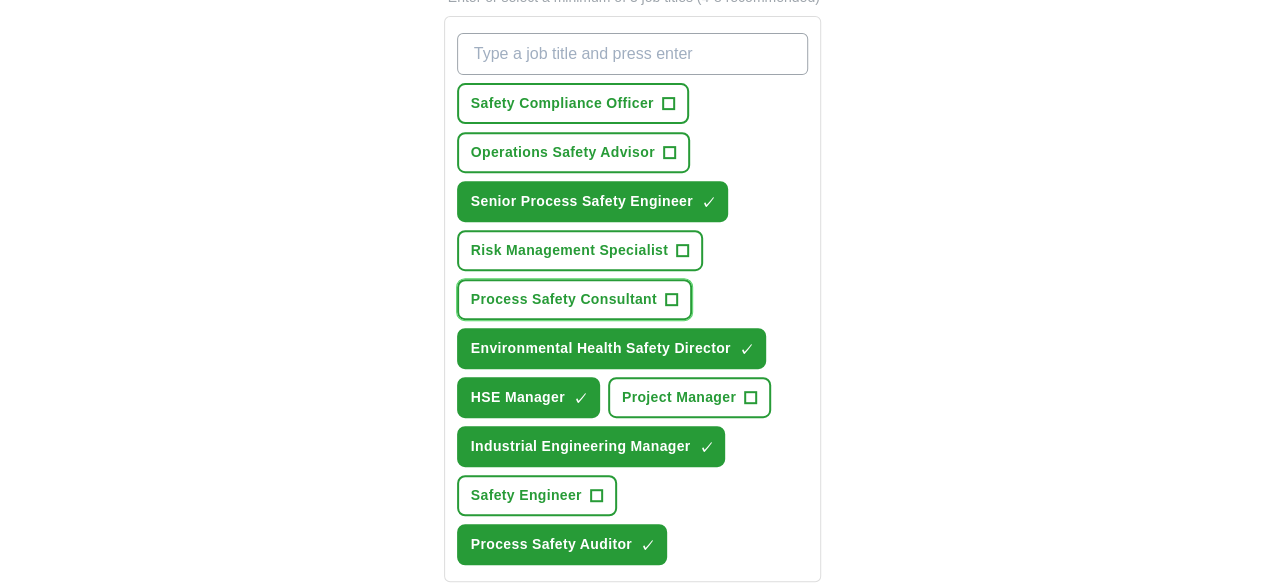 click on "+" at bounding box center (671, 300) 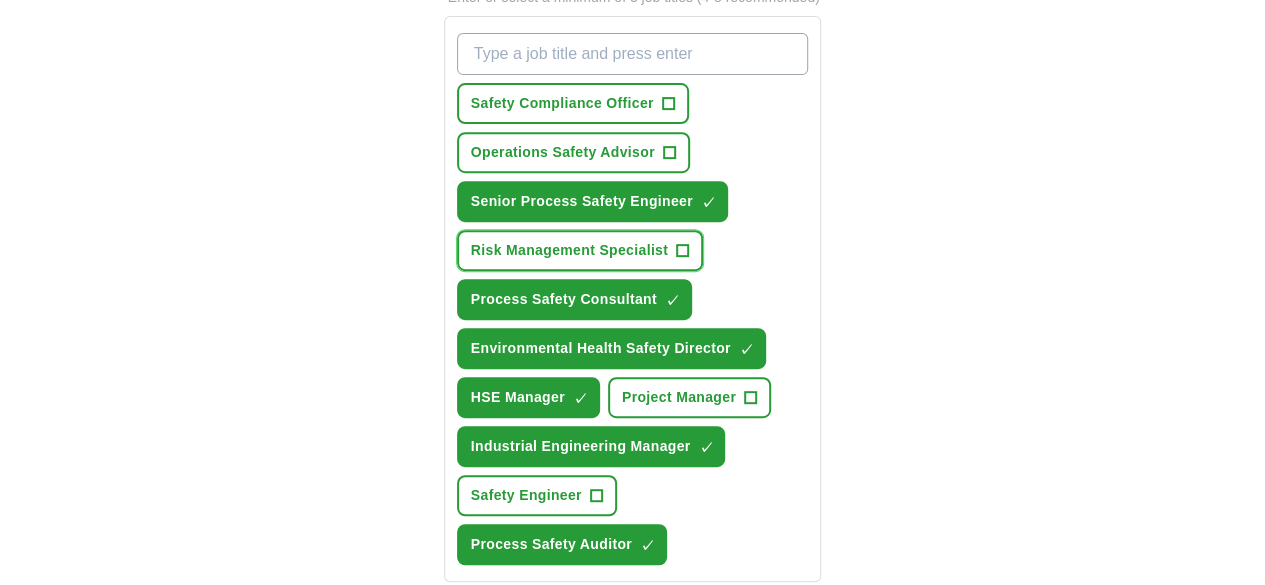 click on "+" at bounding box center [683, 251] 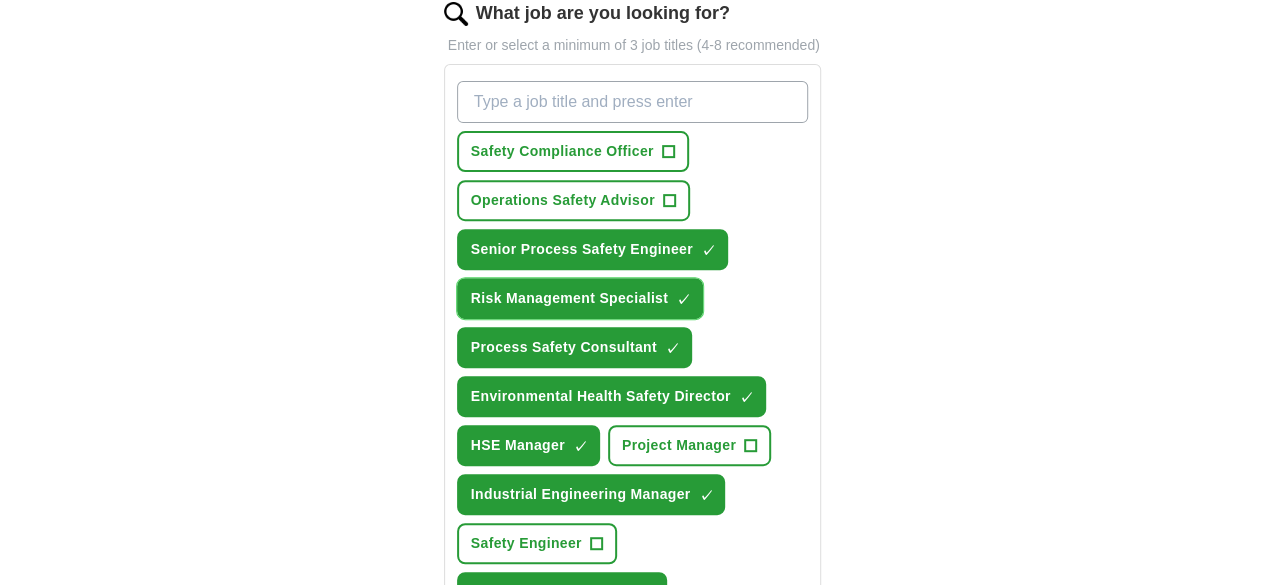 scroll, scrollTop: 290, scrollLeft: 0, axis: vertical 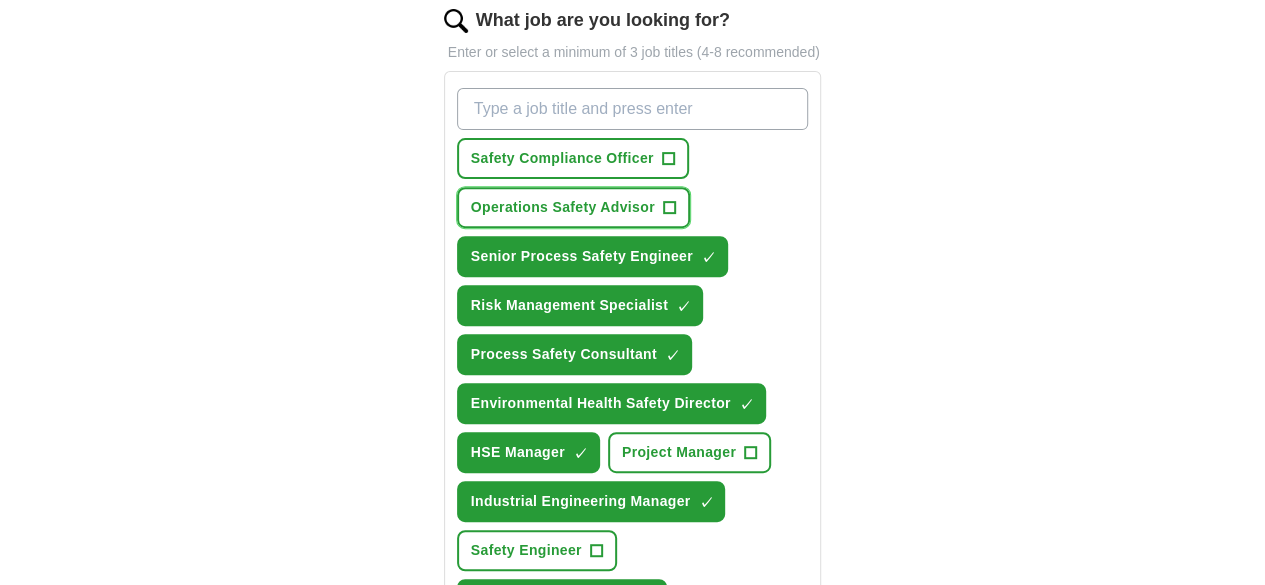 click on "+" at bounding box center (669, 208) 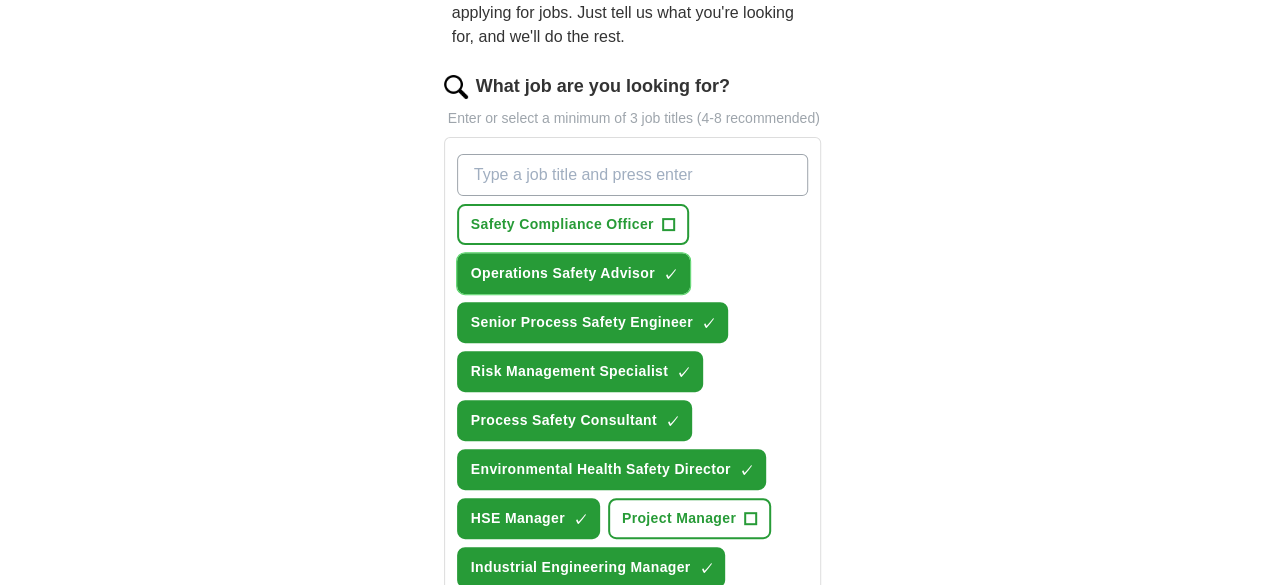 scroll, scrollTop: 264, scrollLeft: 0, axis: vertical 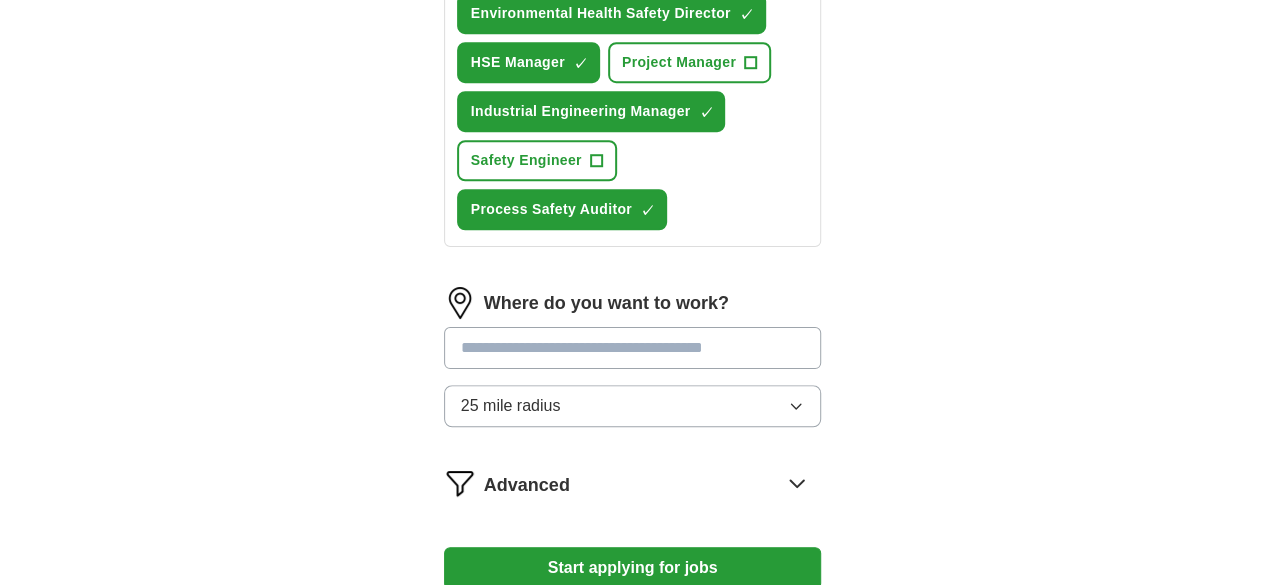 click at bounding box center [633, 348] 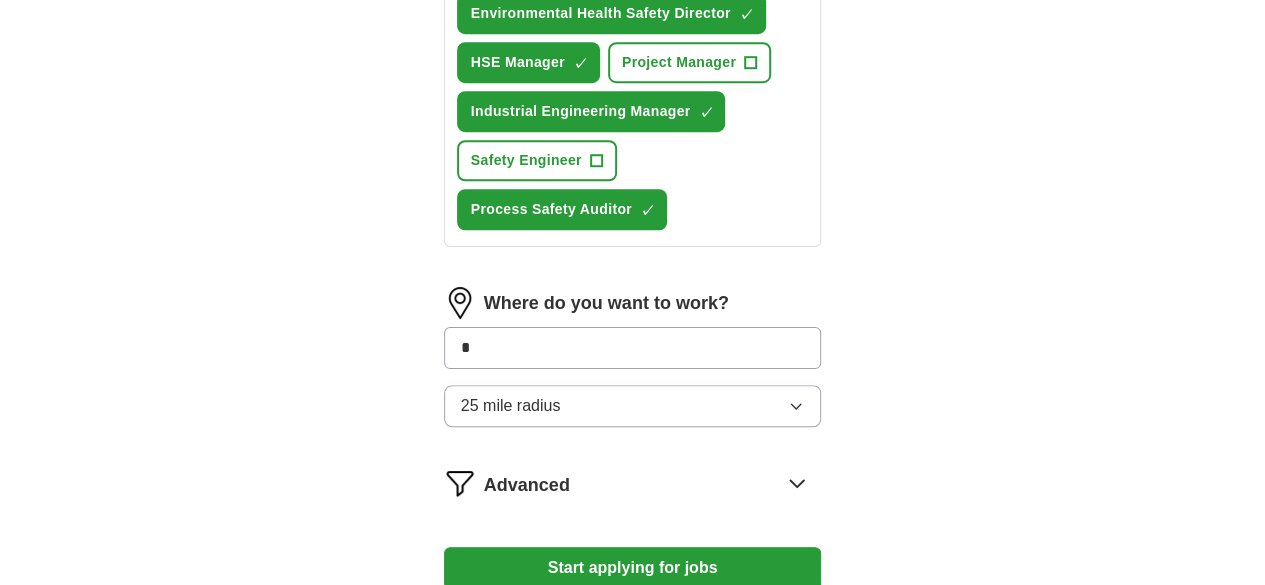 type on "*" 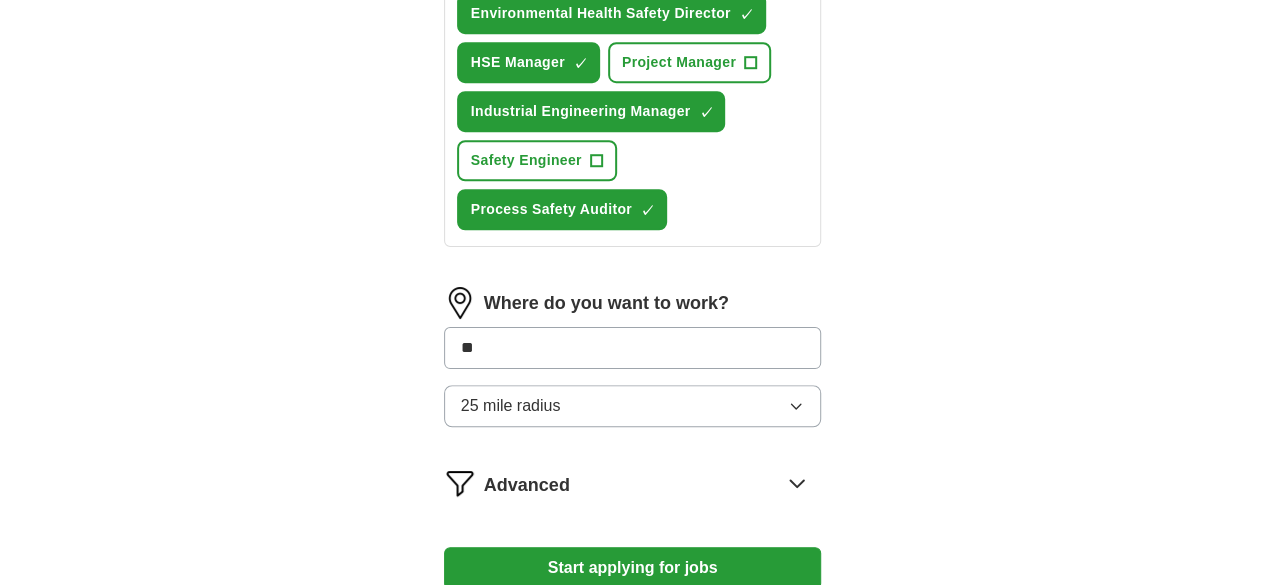 type on "***" 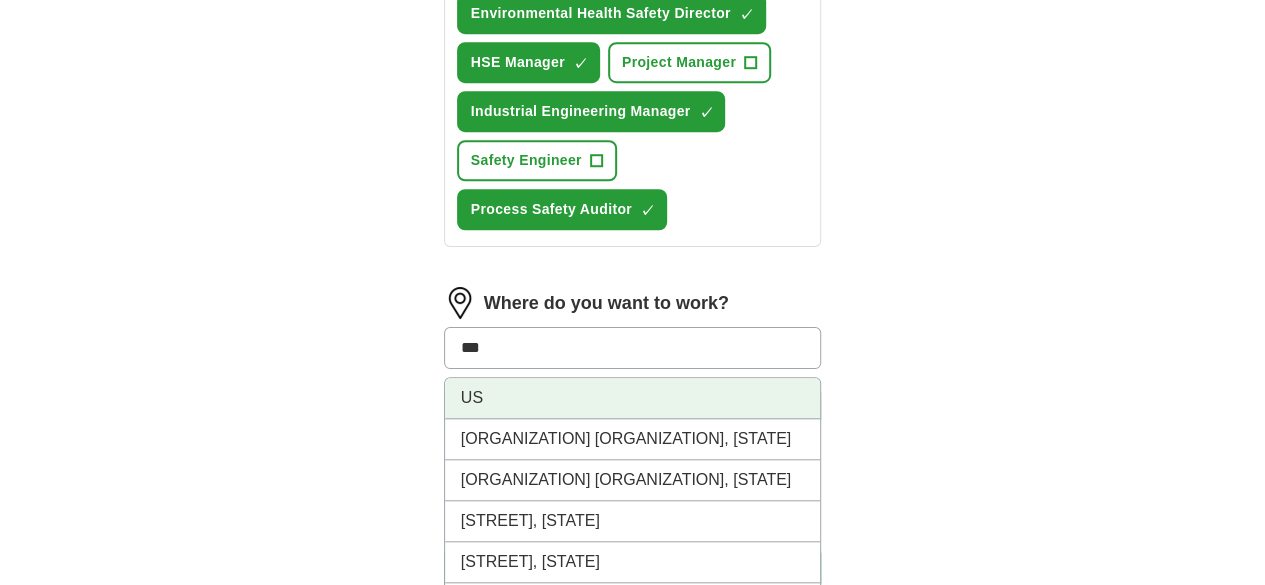 click on "US" at bounding box center [633, 398] 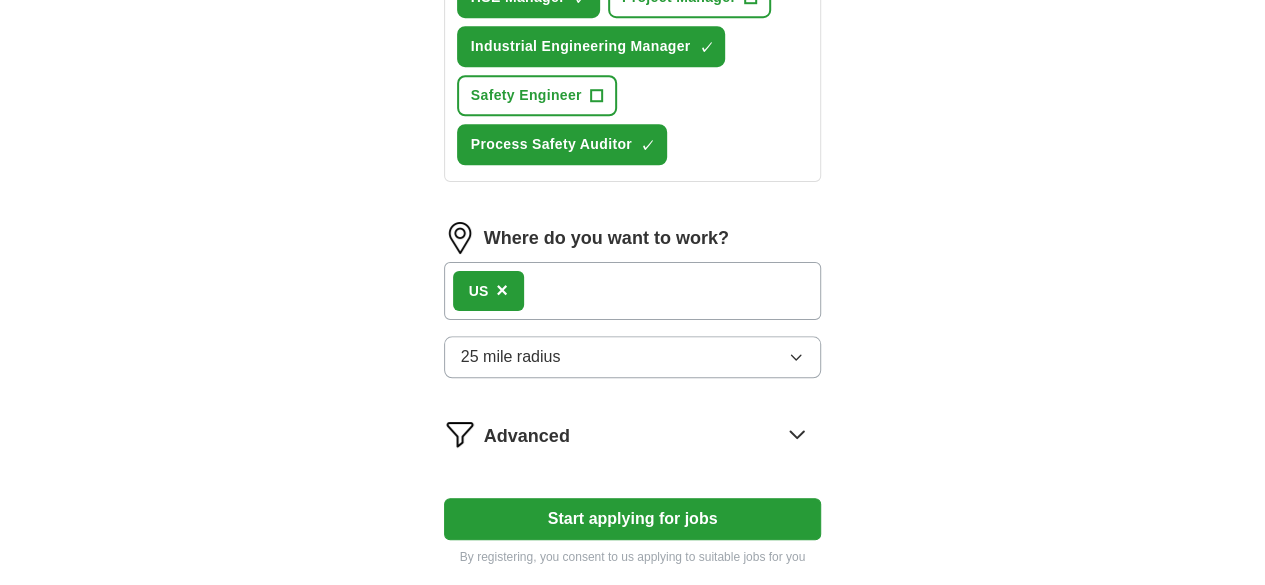 scroll, scrollTop: 748, scrollLeft: 0, axis: vertical 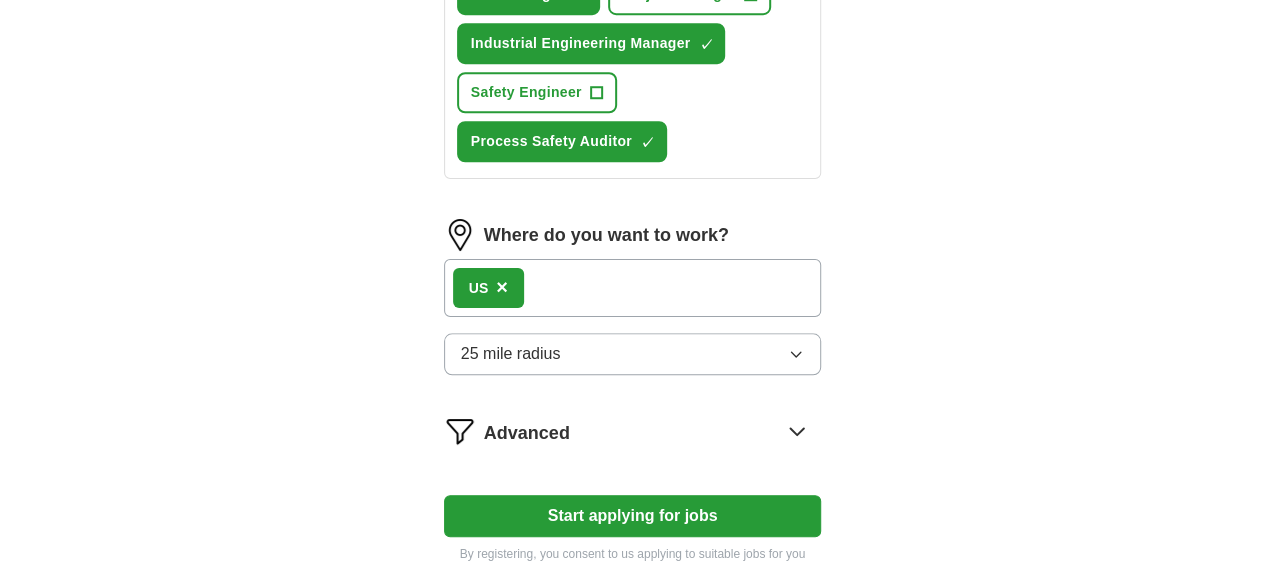 click on "Start applying for jobs" at bounding box center [633, 516] 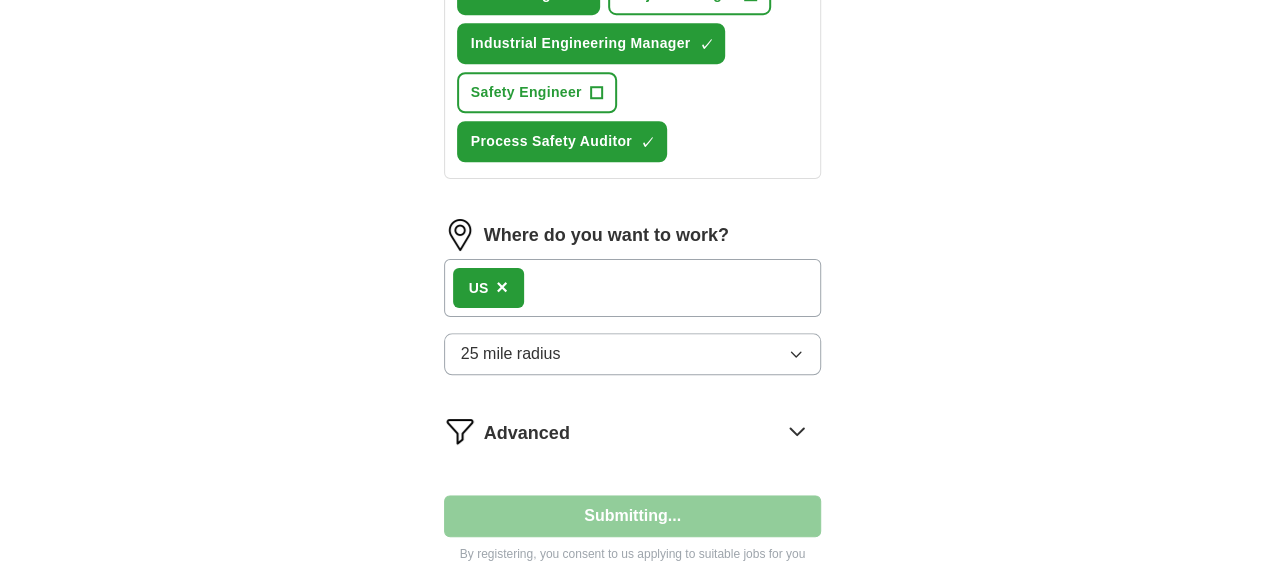 select on "**" 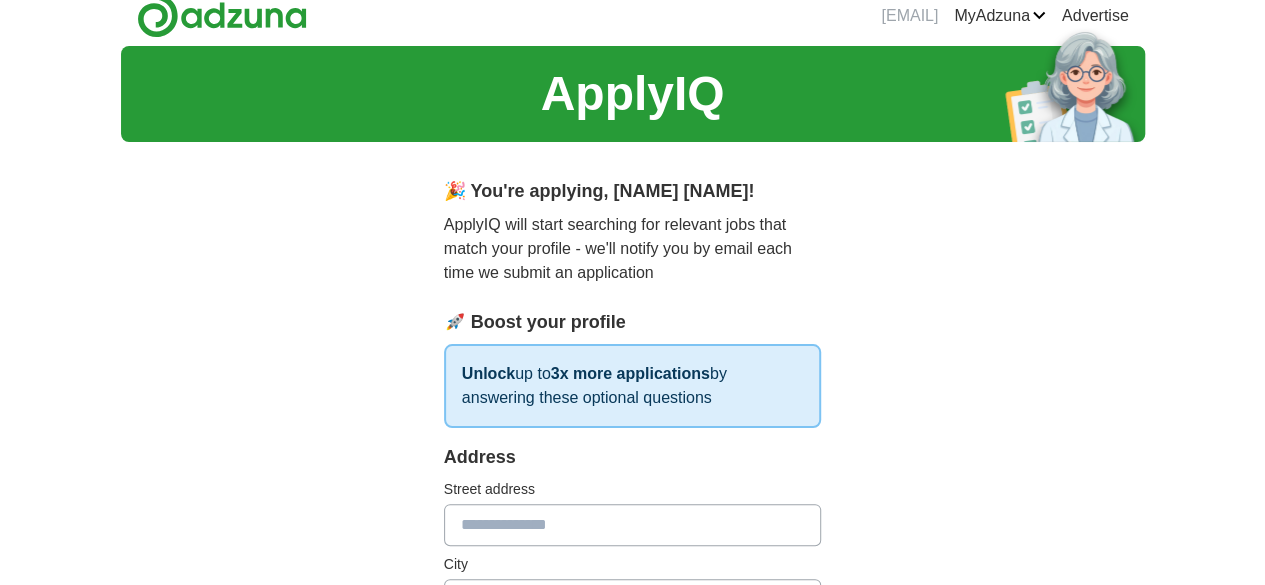 scroll, scrollTop: 0, scrollLeft: 0, axis: both 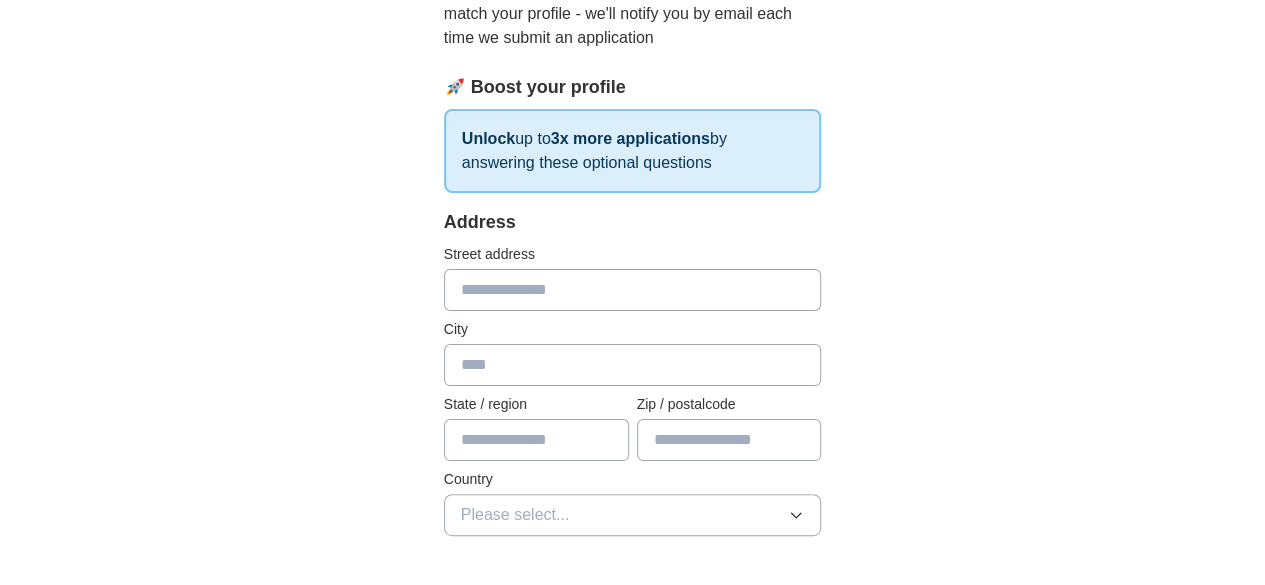 click at bounding box center (633, 290) 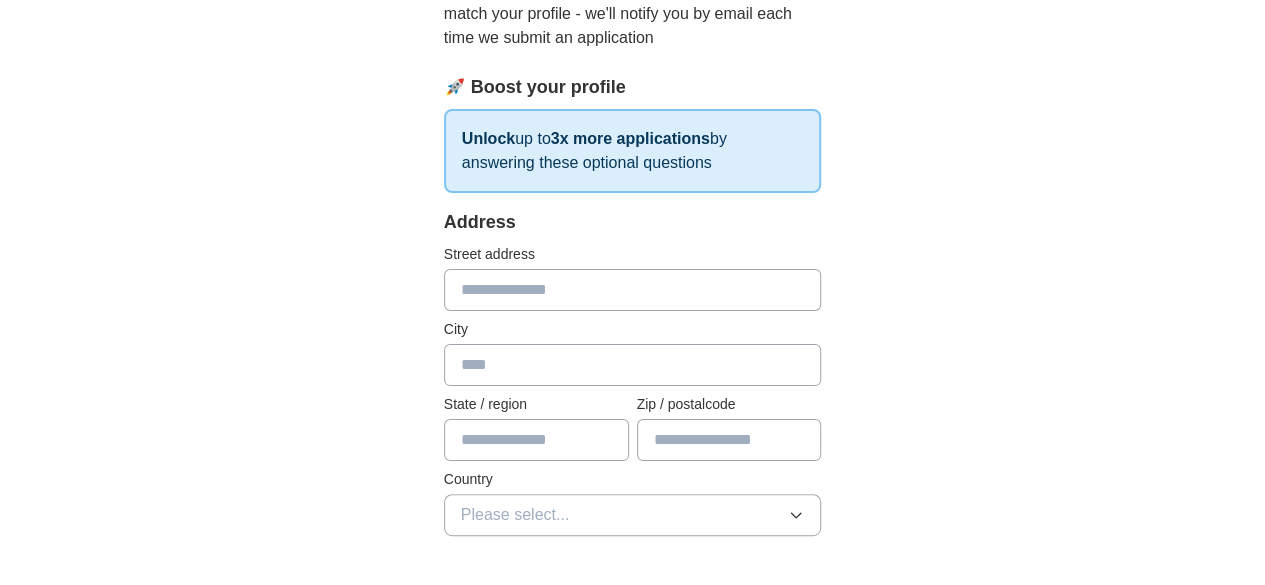 type on "**********" 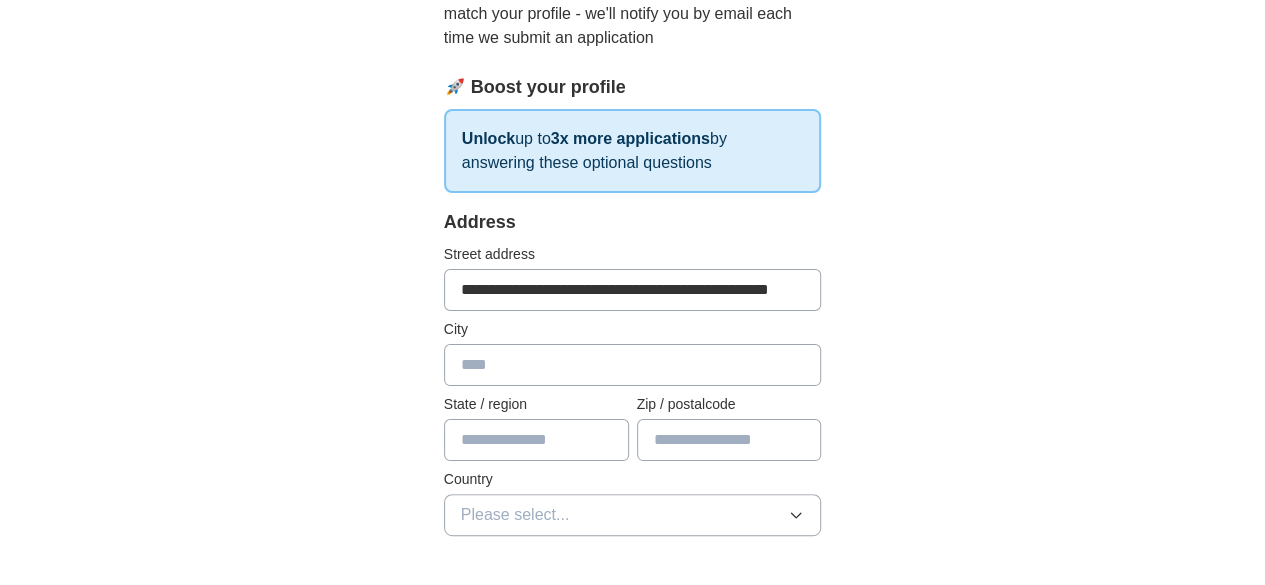 type on "*****" 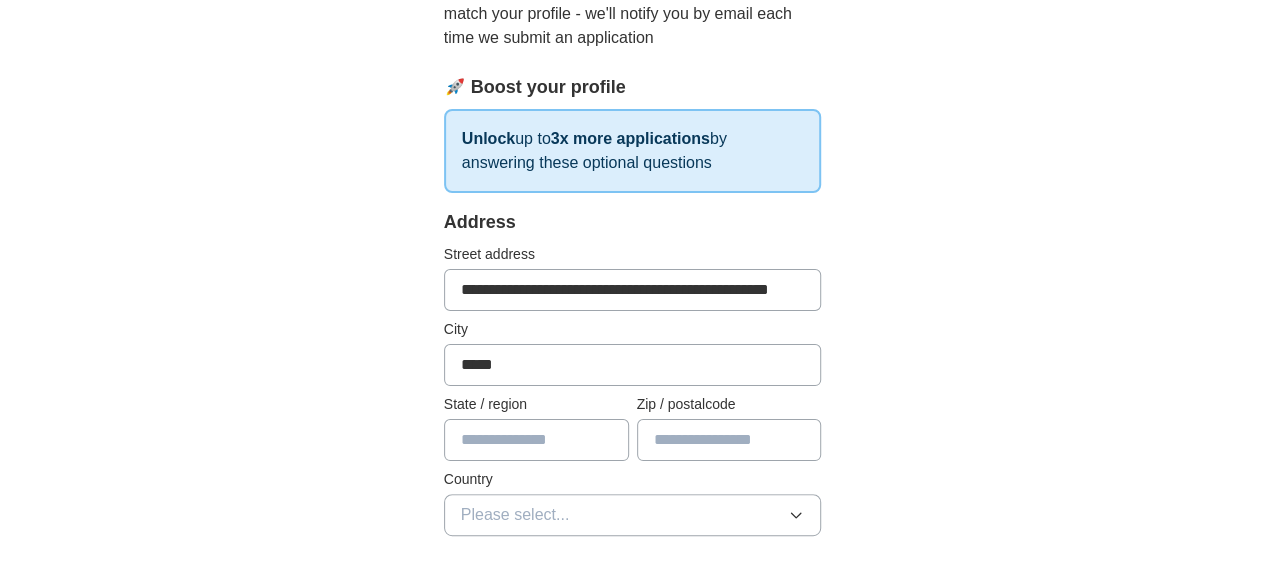 type on "******" 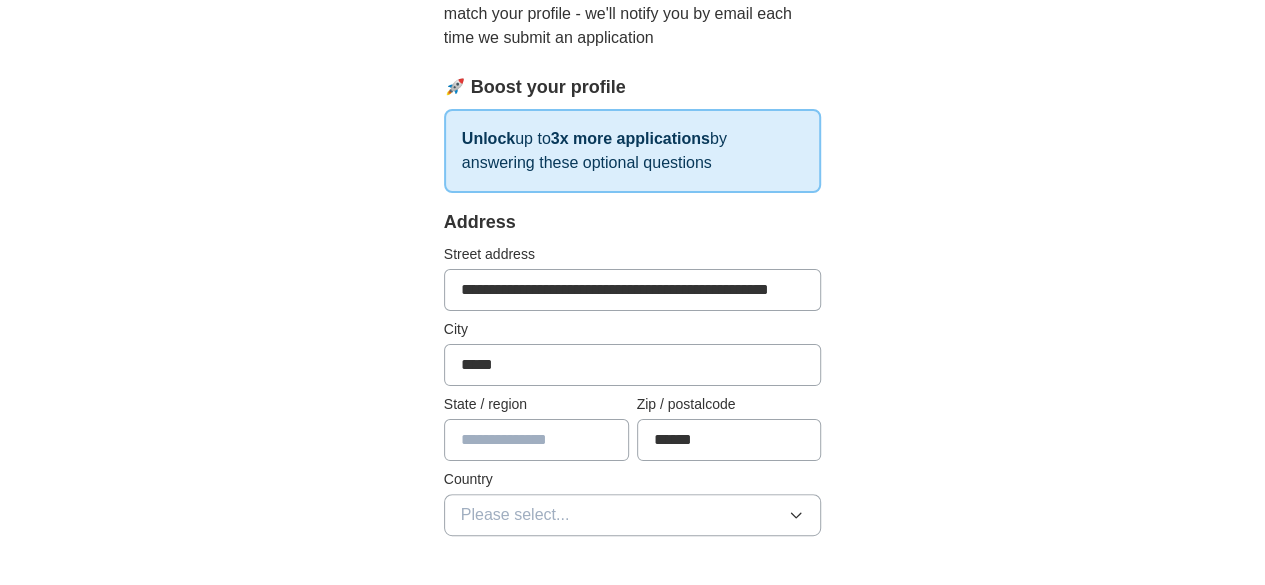select on "**" 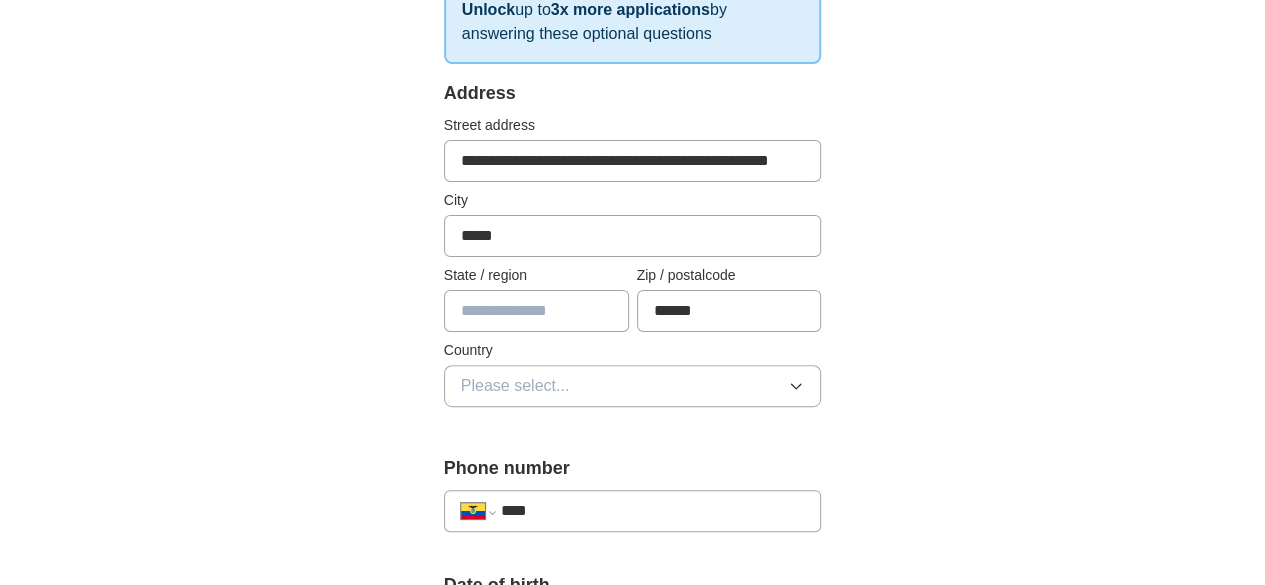 scroll, scrollTop: 334, scrollLeft: 0, axis: vertical 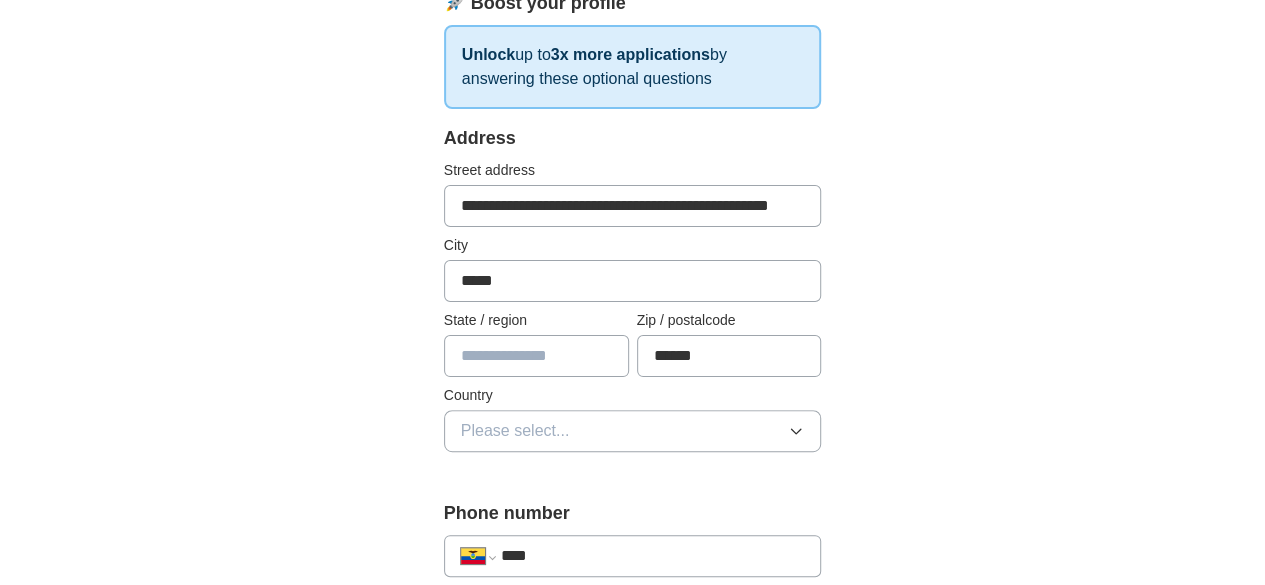 click at bounding box center [536, 356] 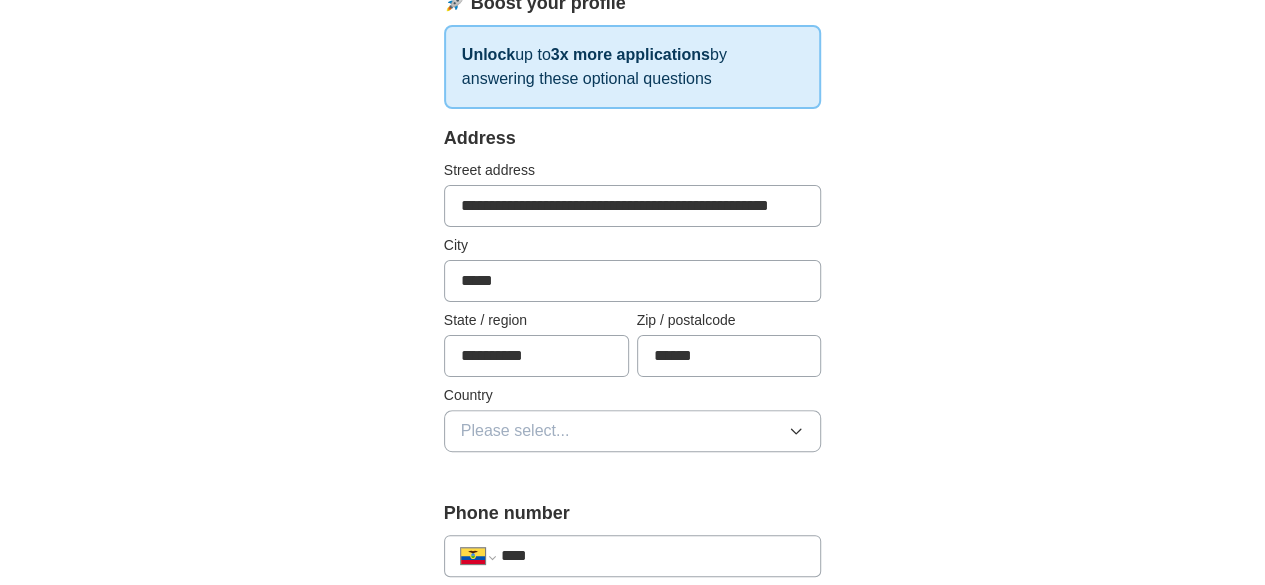 type on "*********" 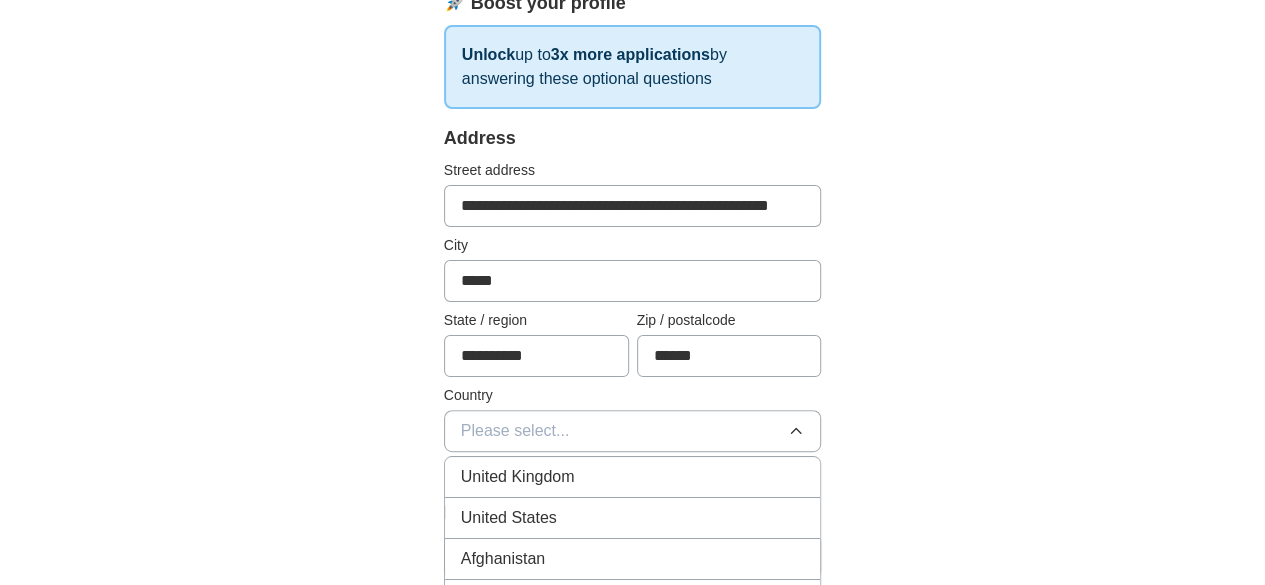 type 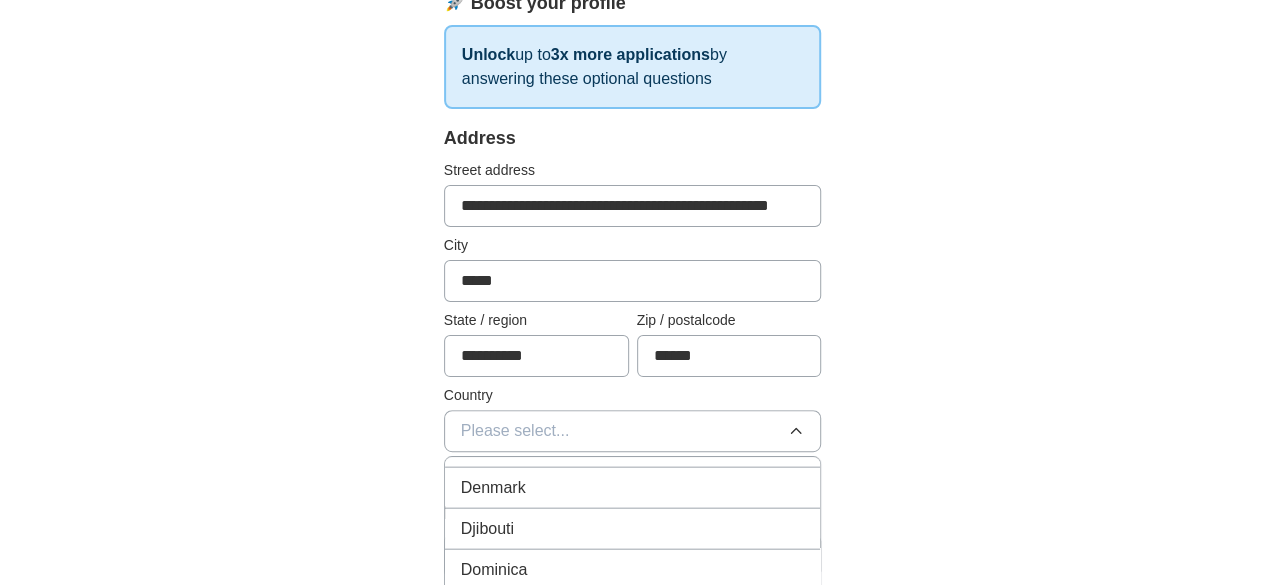 scroll, scrollTop: 2468, scrollLeft: 0, axis: vertical 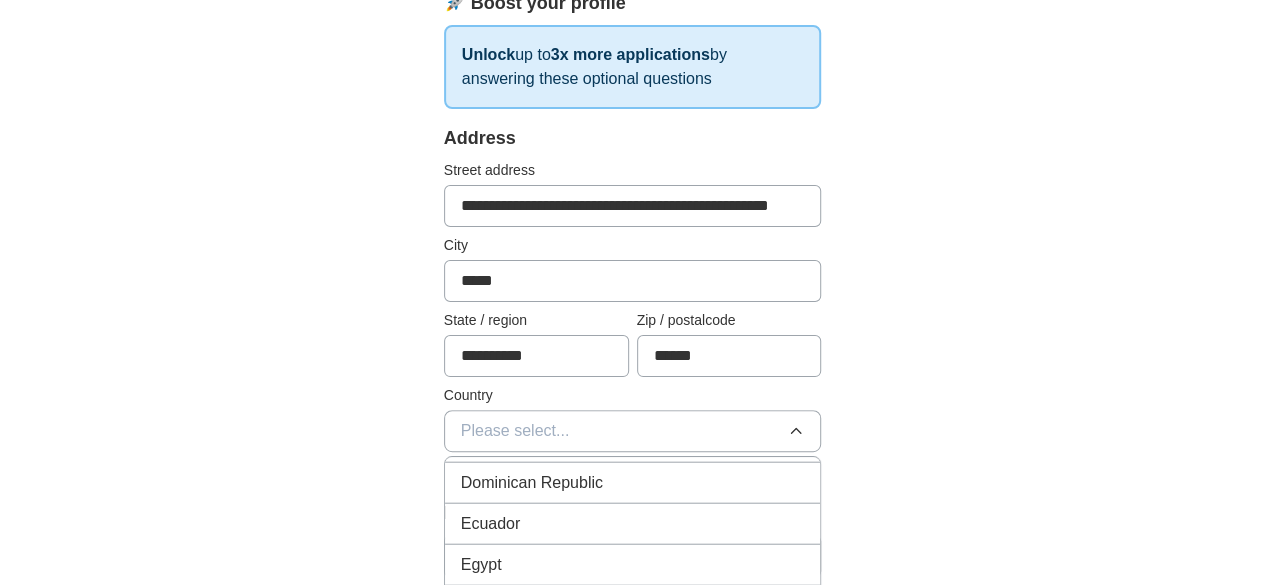 click on "Ecuador" at bounding box center (491, 523) 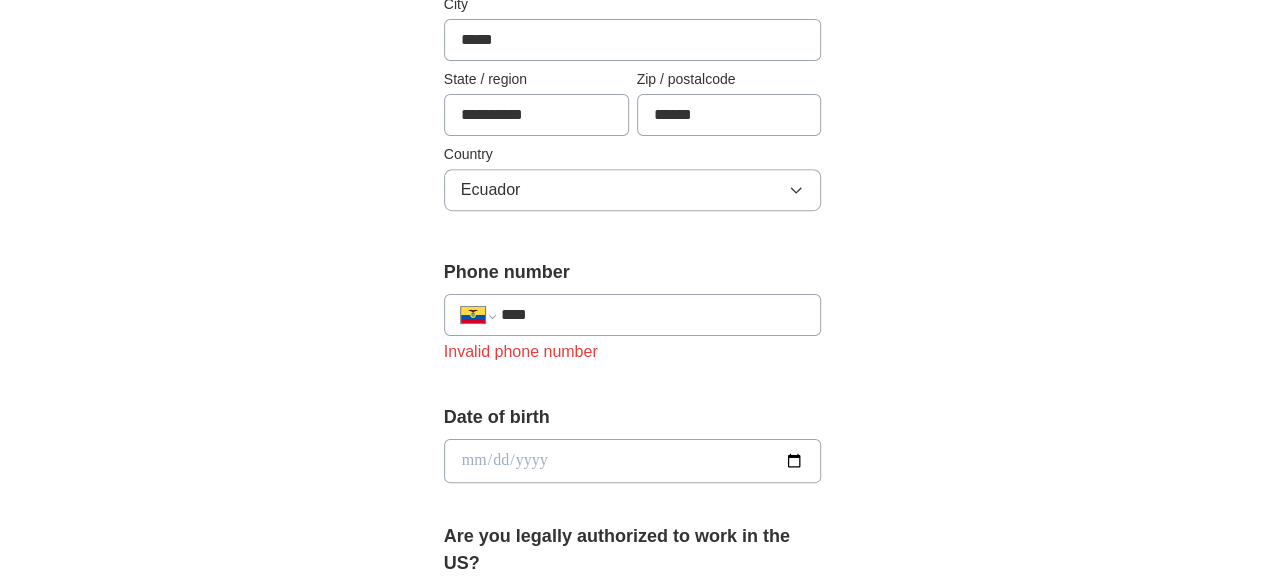 scroll, scrollTop: 595, scrollLeft: 0, axis: vertical 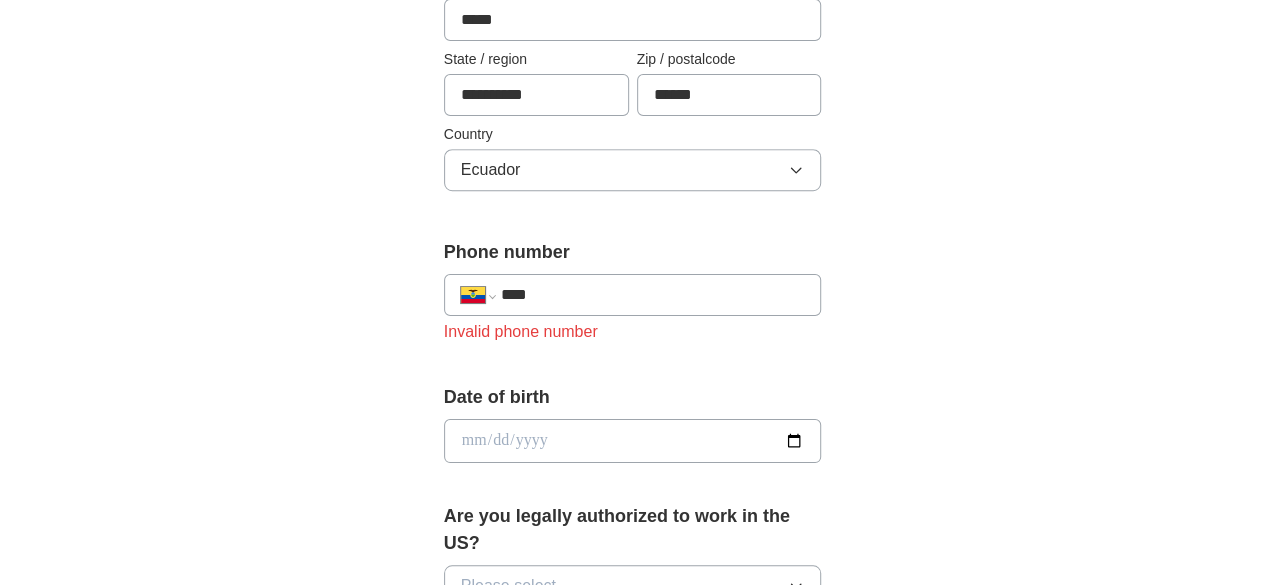 click at bounding box center (633, 441) 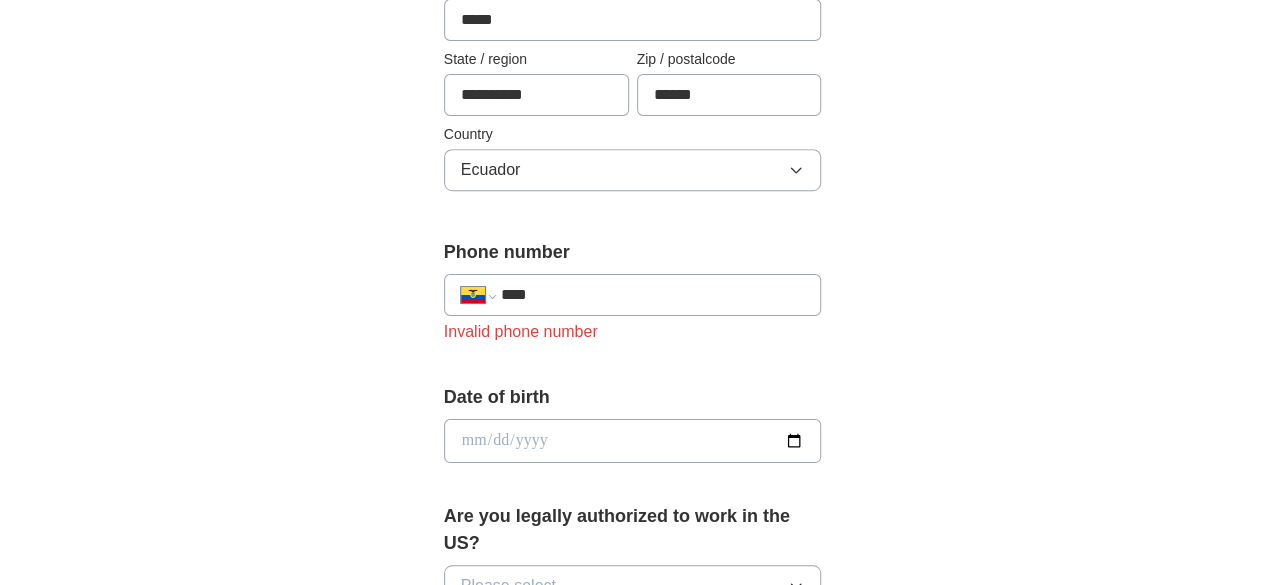 type on "**********" 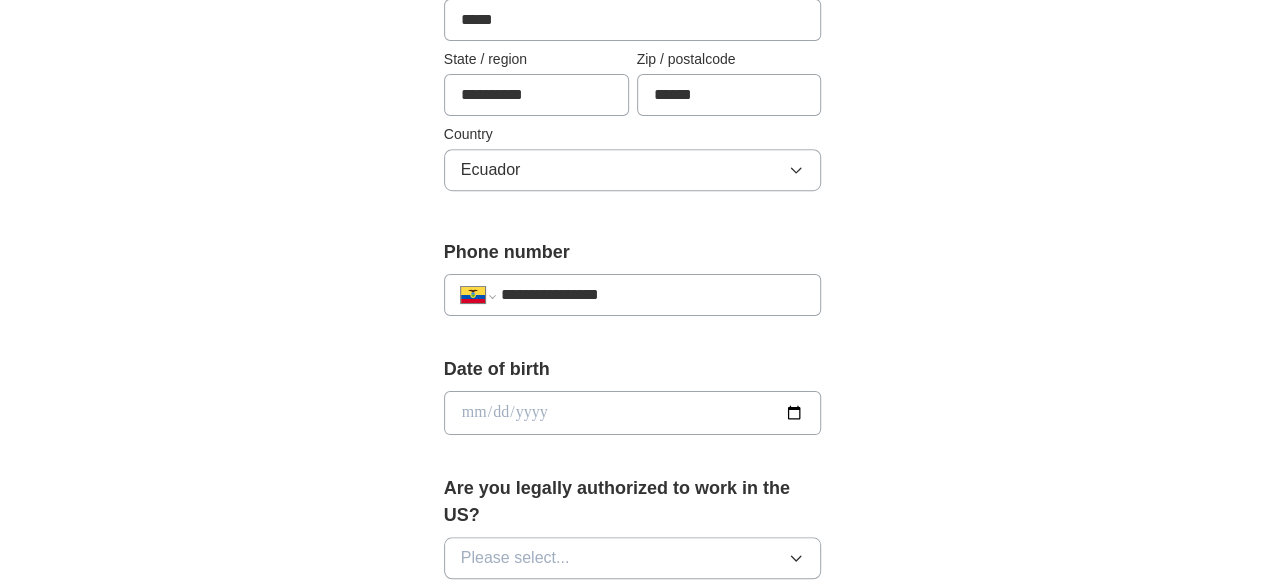 click at bounding box center [633, 413] 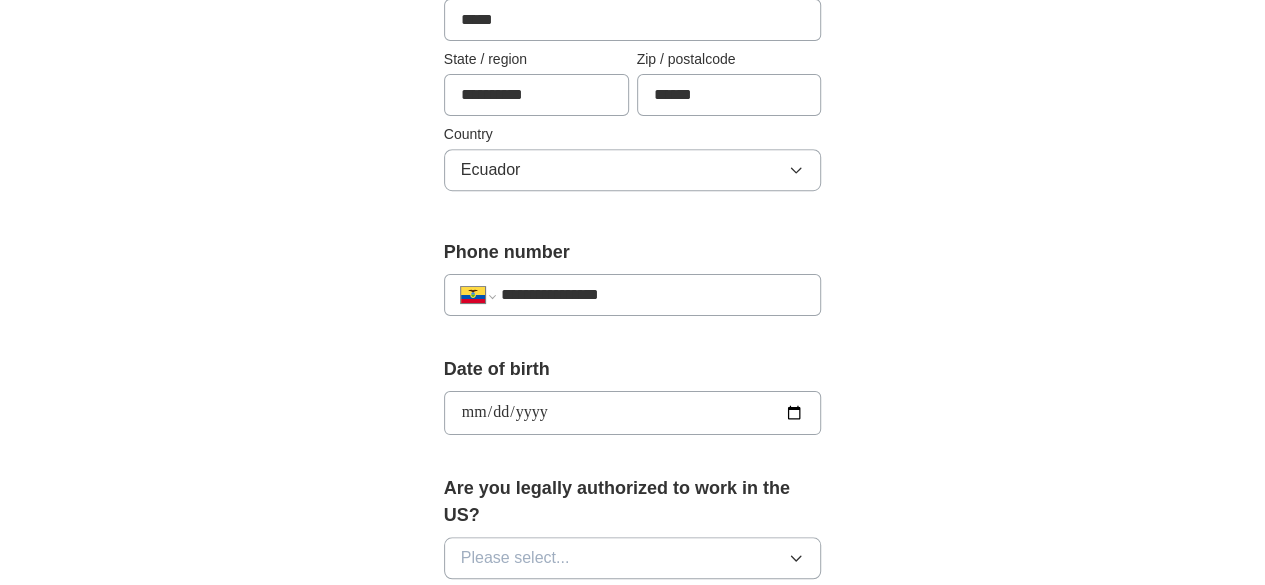 type on "**********" 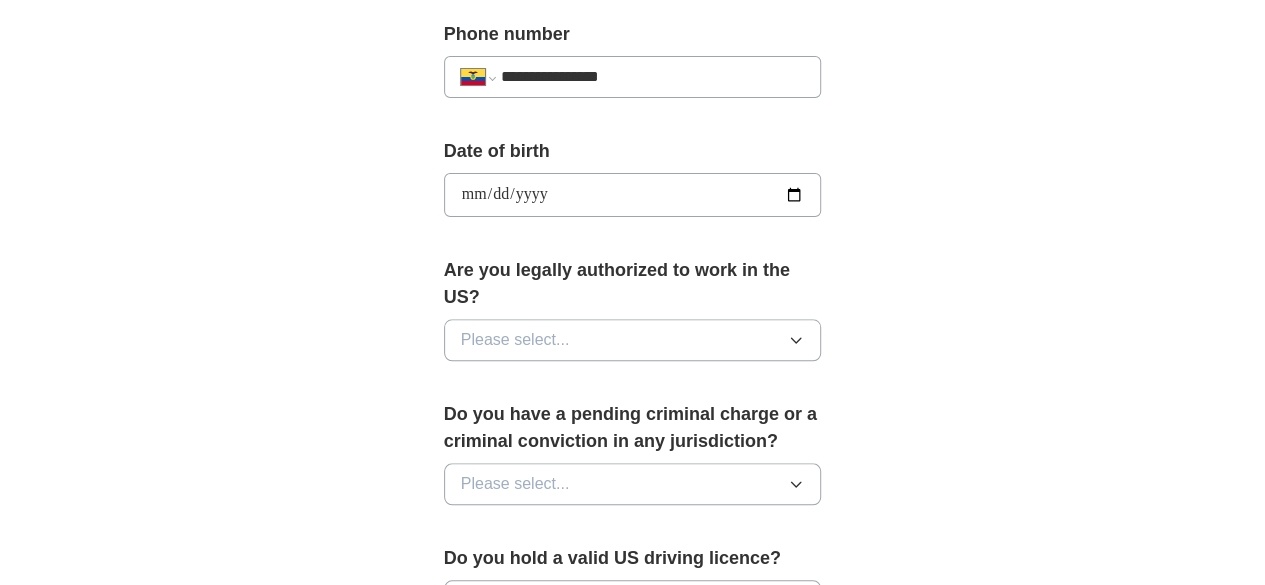 scroll, scrollTop: 888, scrollLeft: 0, axis: vertical 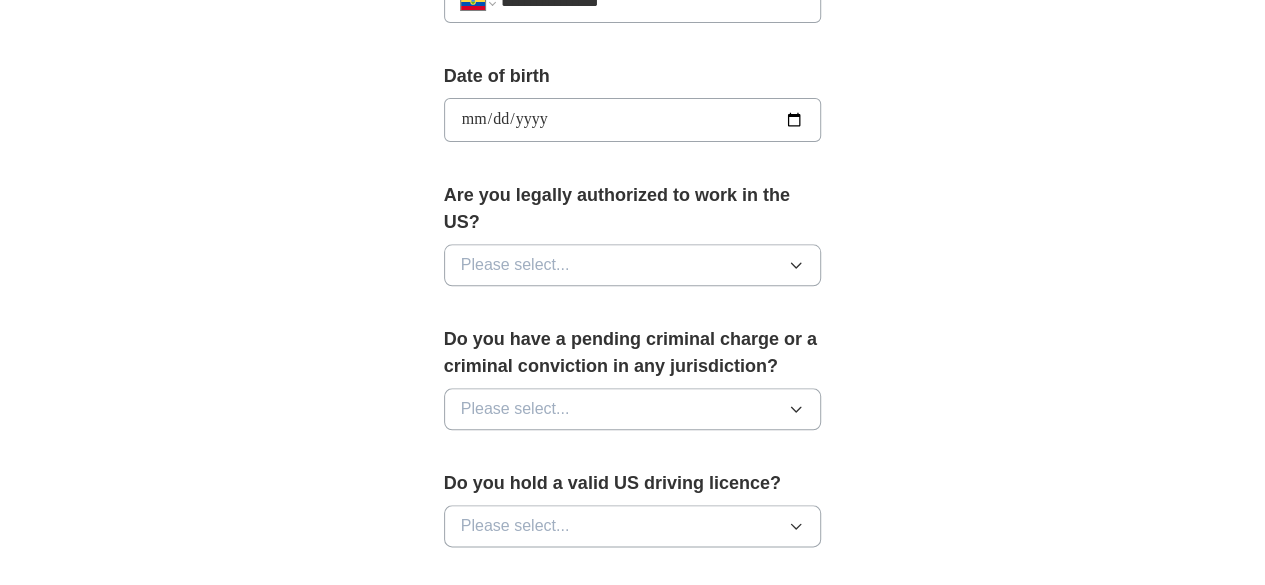 click on "Please select..." at bounding box center (515, 265) 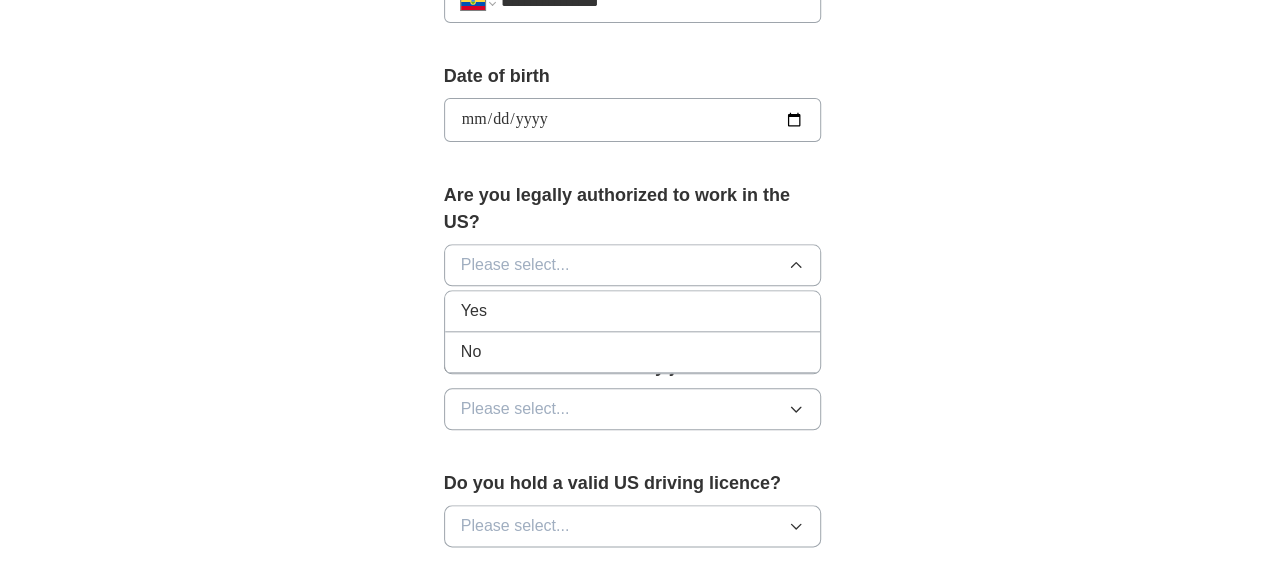 click on "No" at bounding box center [633, 352] 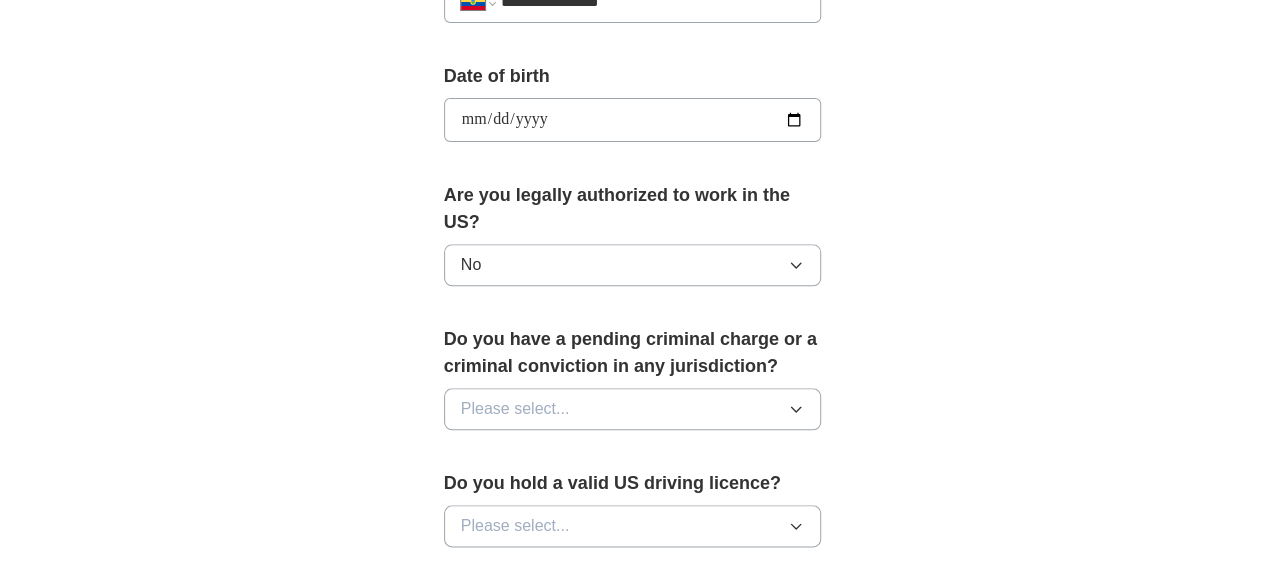 click on "Please select..." at bounding box center [515, 409] 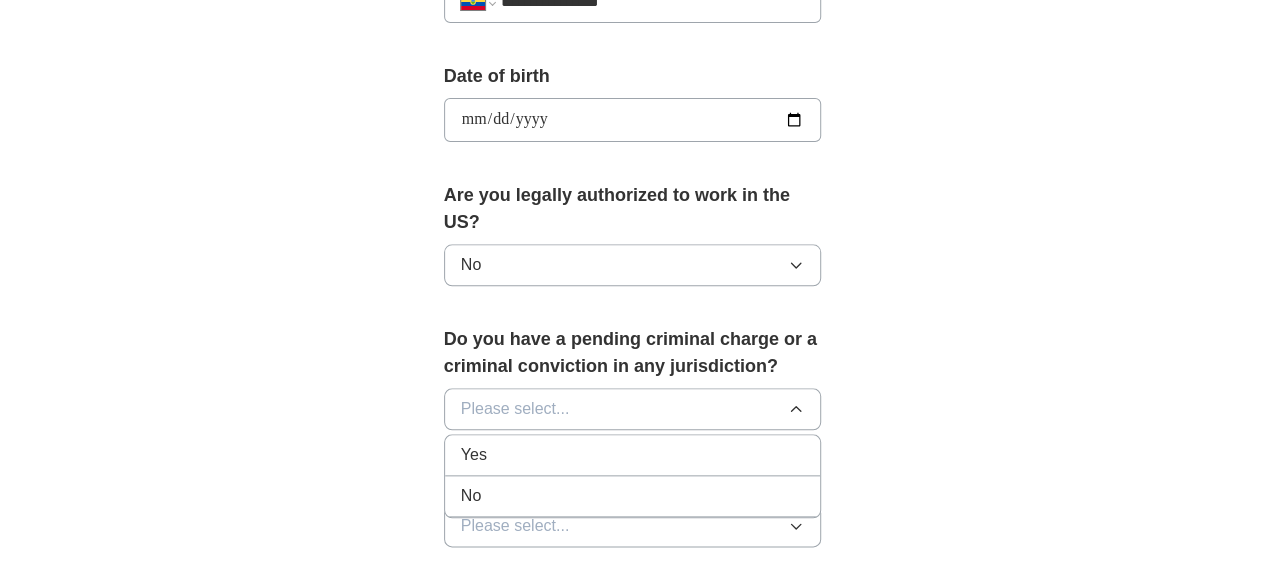 click on "No" at bounding box center [633, 496] 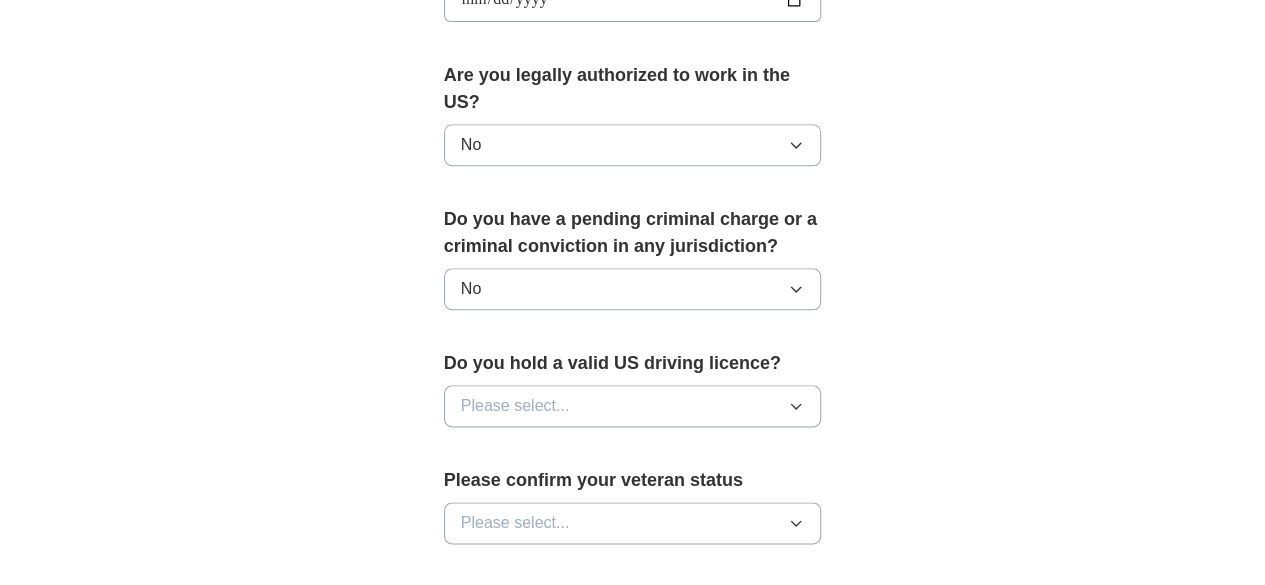 scroll, scrollTop: 1046, scrollLeft: 0, axis: vertical 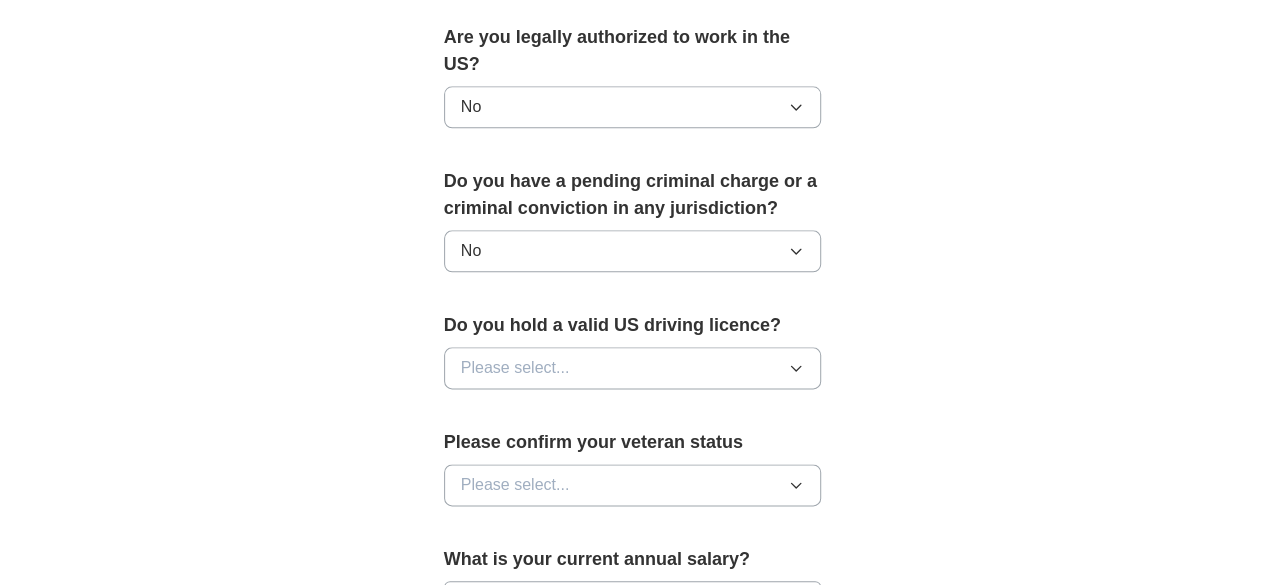 click on "No" at bounding box center (633, 107) 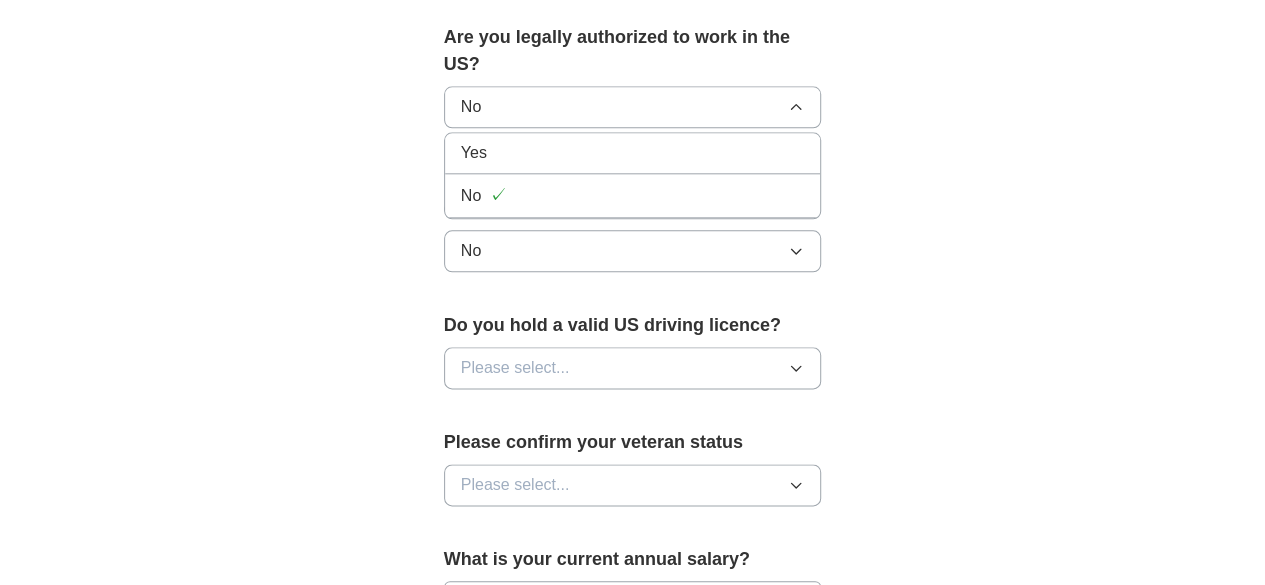 click on "Yes" at bounding box center [474, 153] 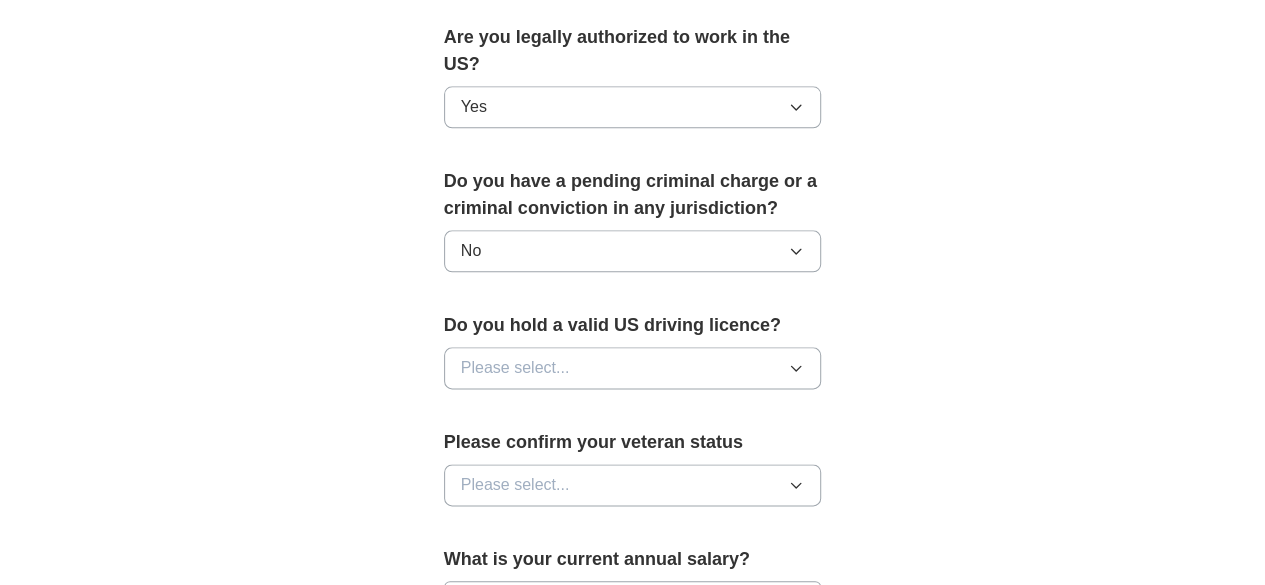 click on "Please select..." at bounding box center (515, 368) 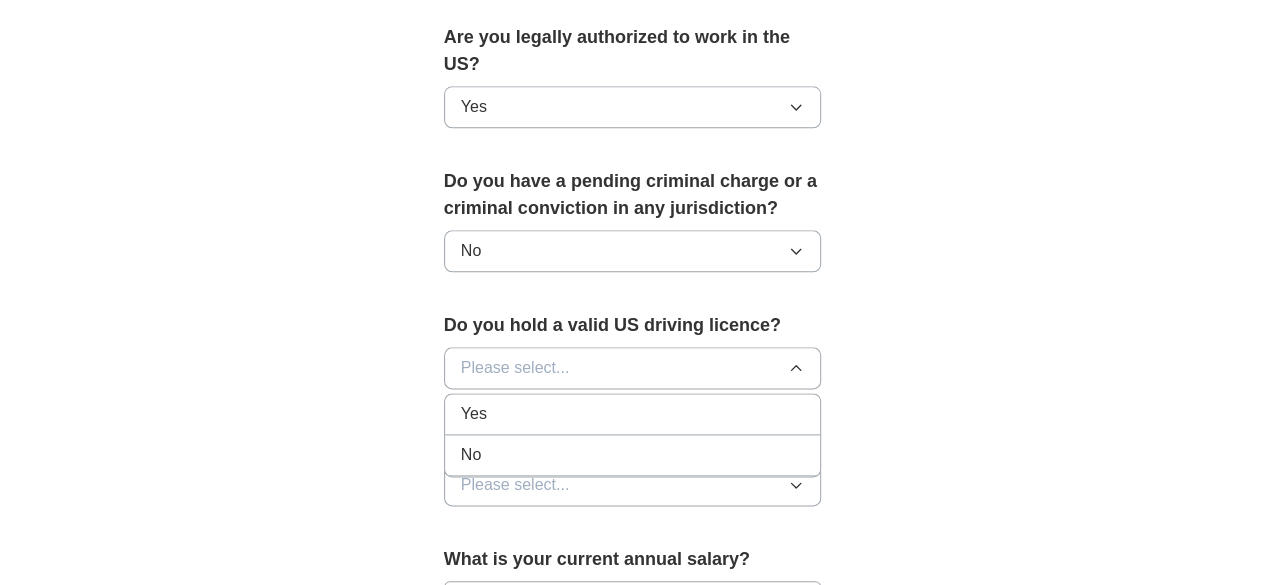 click on "No" at bounding box center (633, 455) 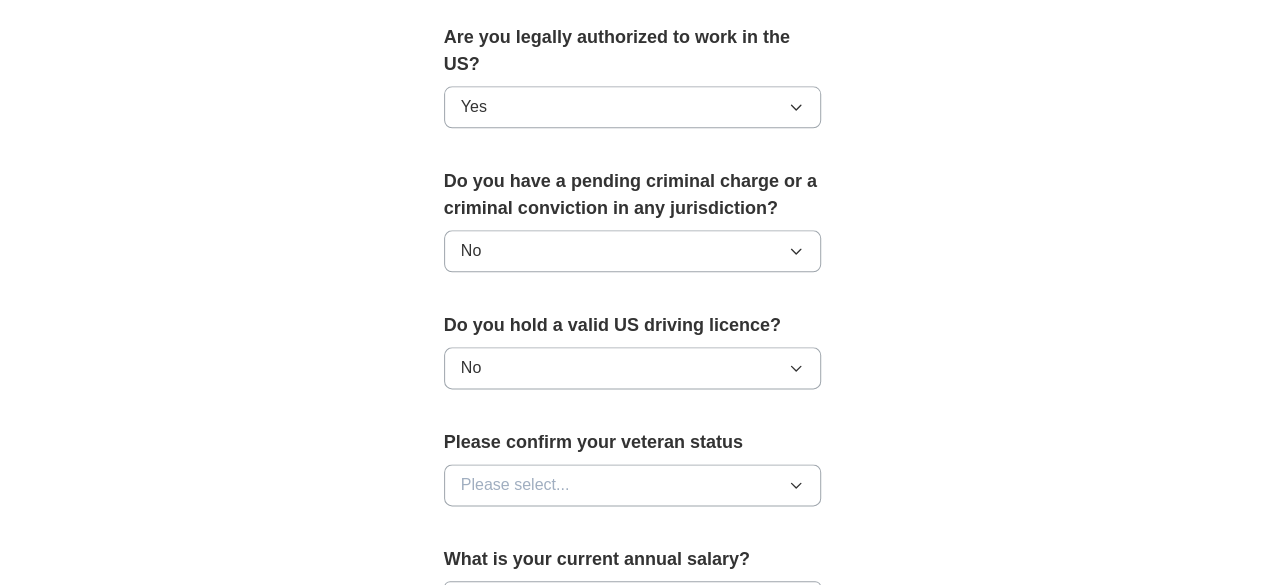 click on "Please select..." at bounding box center [515, 485] 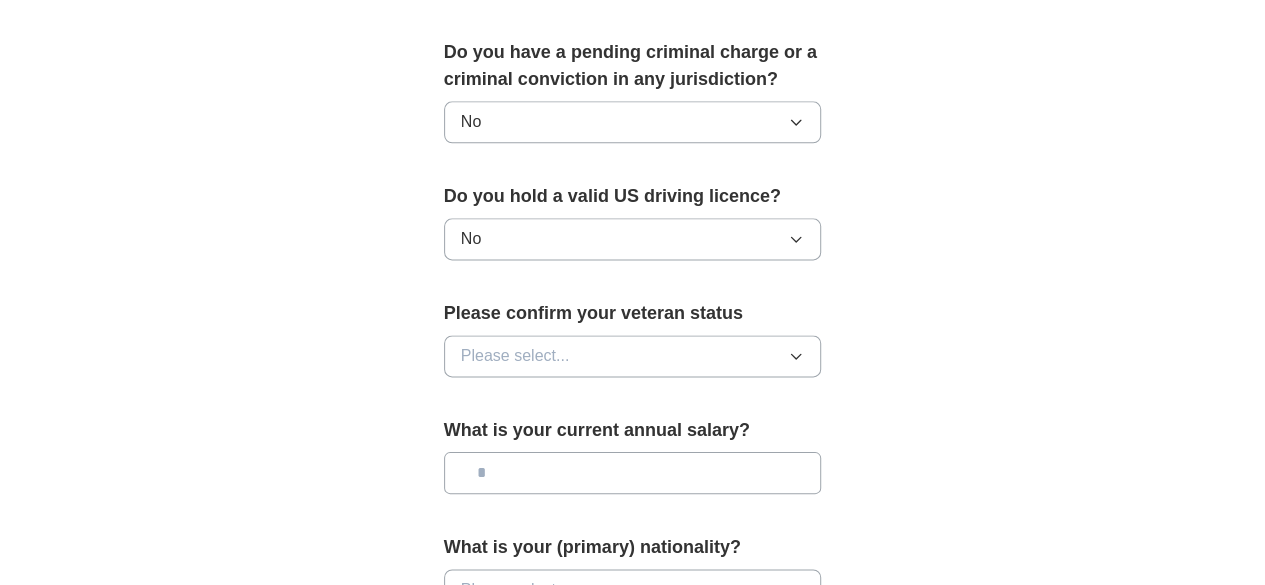 scroll, scrollTop: 1195, scrollLeft: 0, axis: vertical 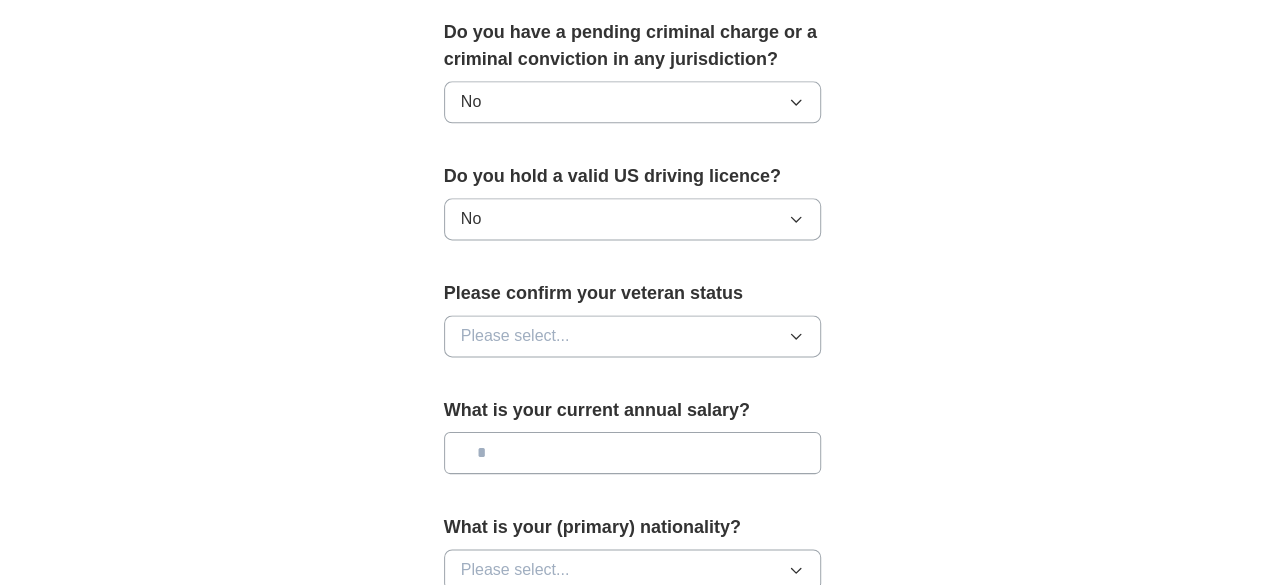 click on "Please select..." at bounding box center (633, 336) 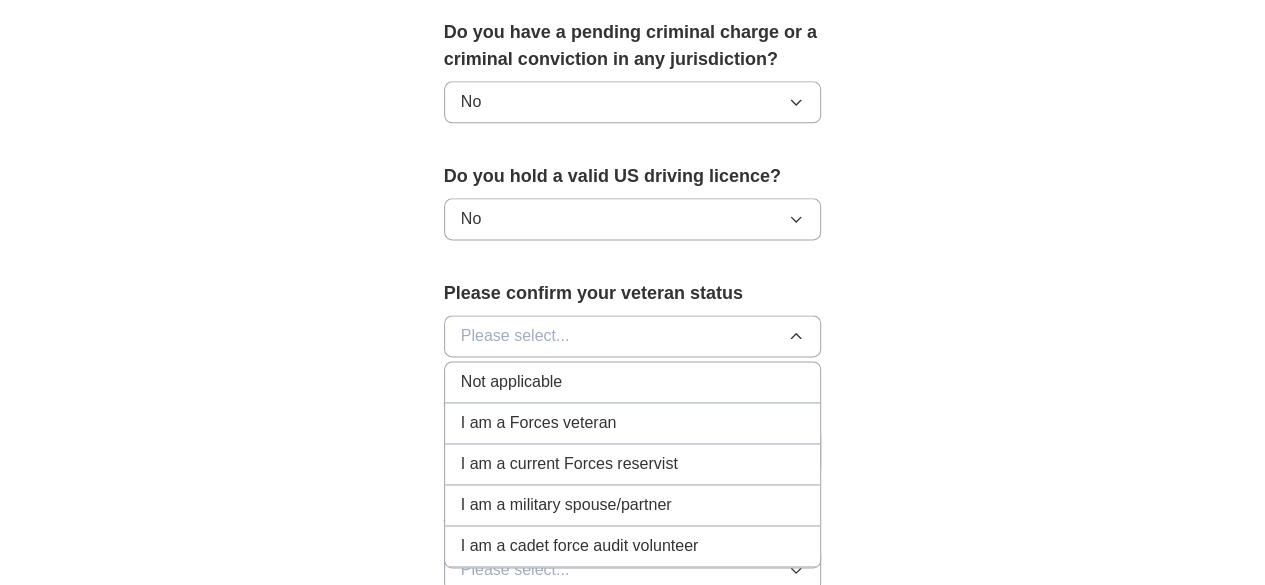 click on "Not applicable" at bounding box center (511, 382) 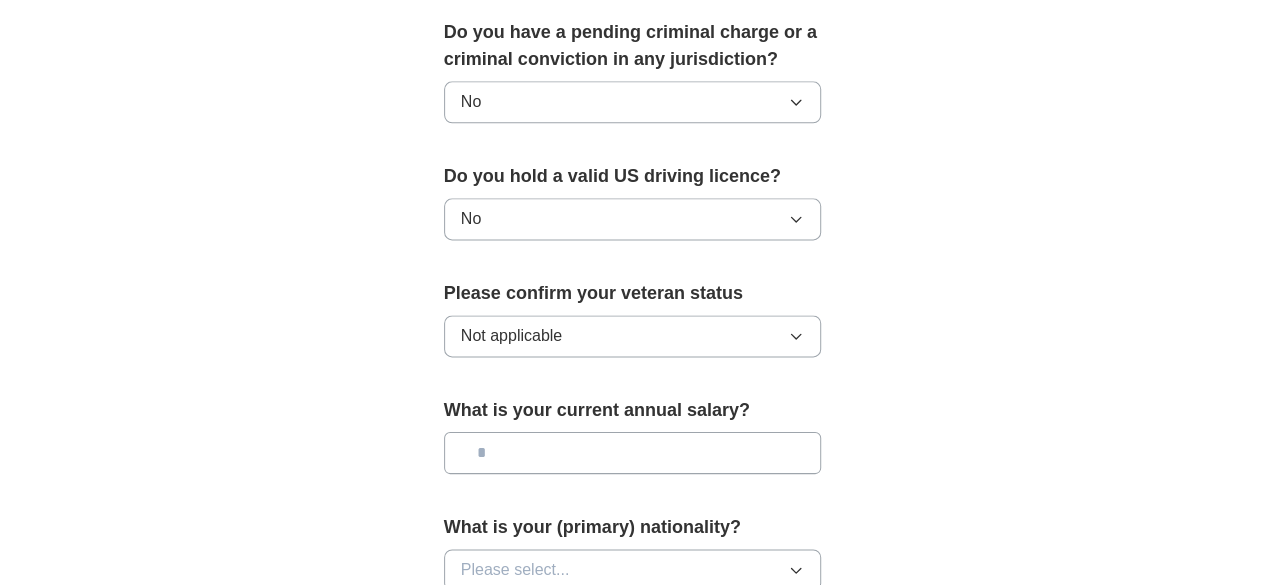 click at bounding box center (633, 453) 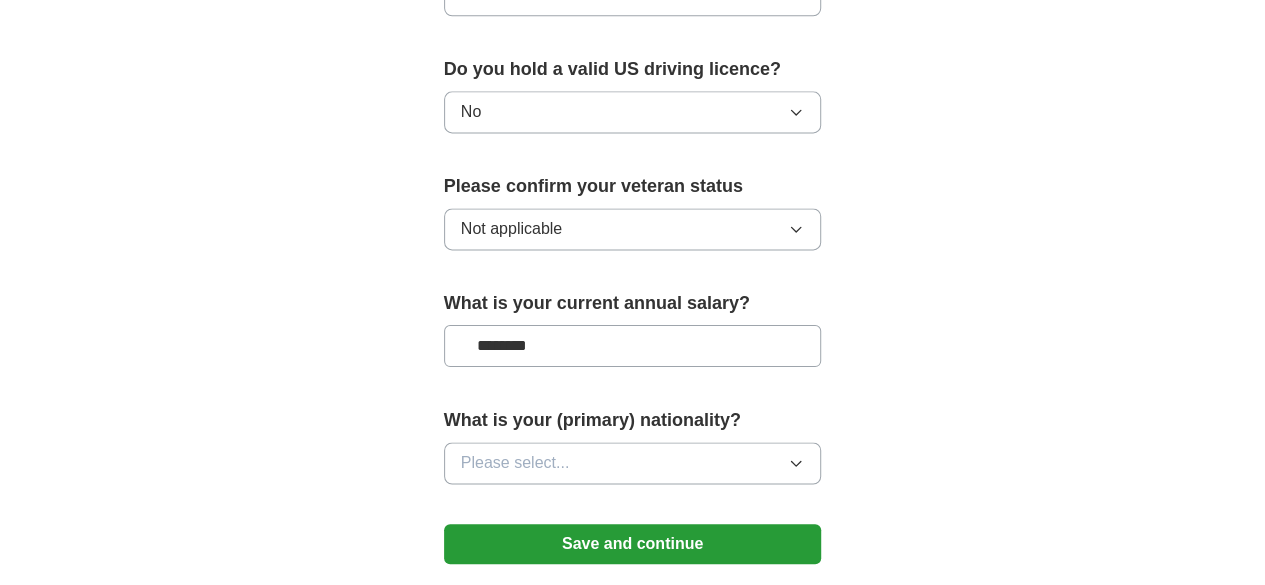 scroll, scrollTop: 1312, scrollLeft: 0, axis: vertical 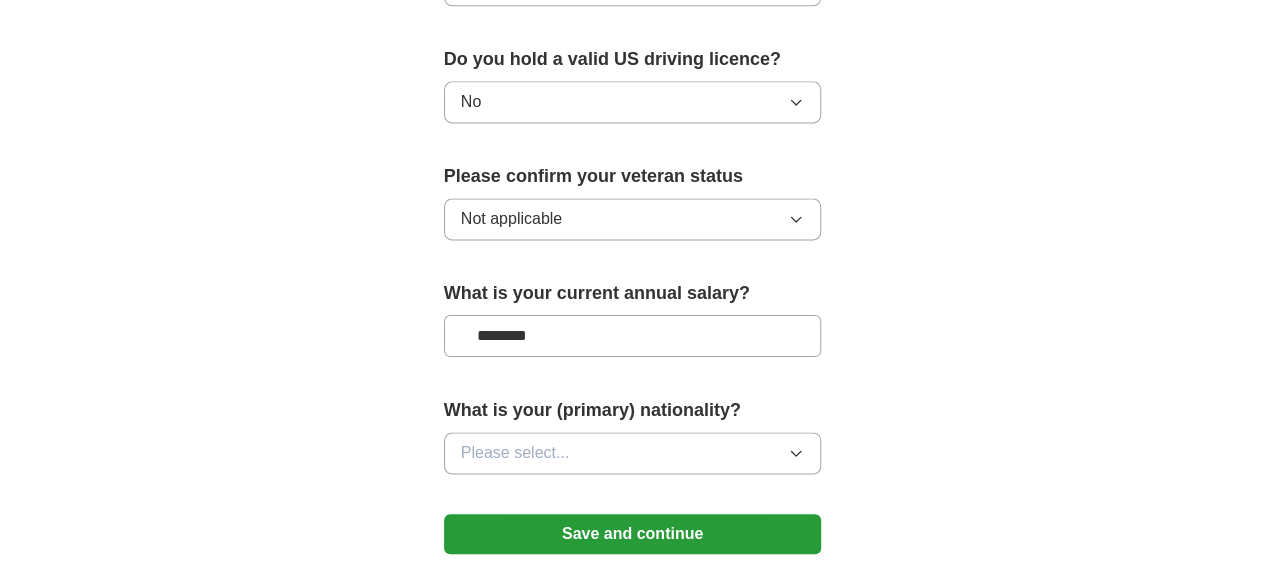 type on "********" 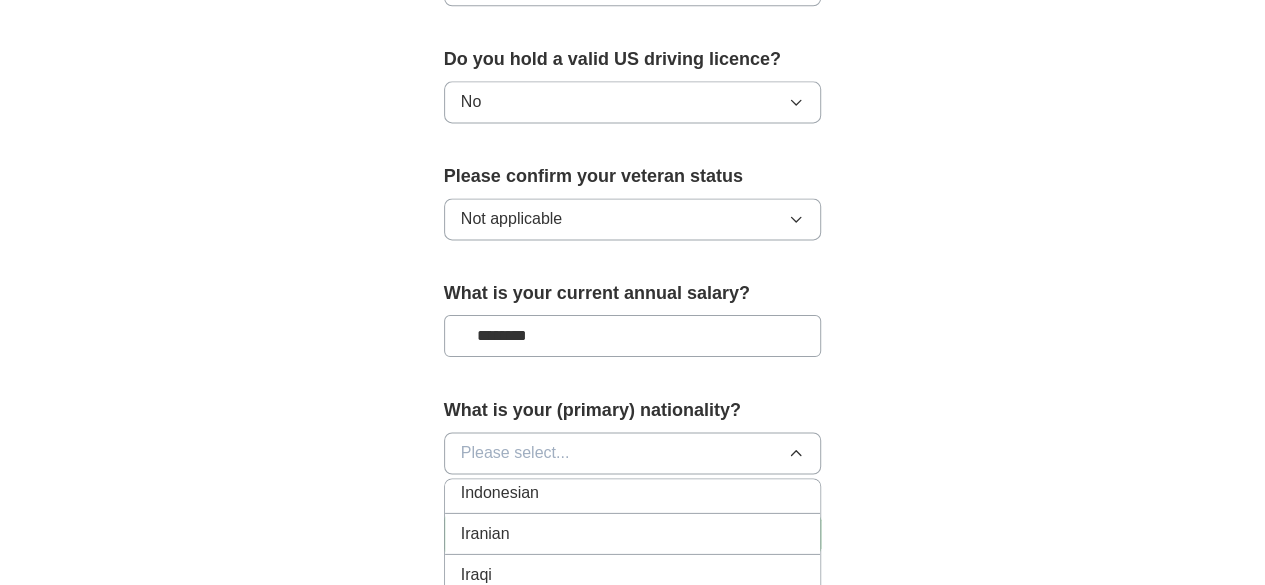 scroll, scrollTop: 3472, scrollLeft: 0, axis: vertical 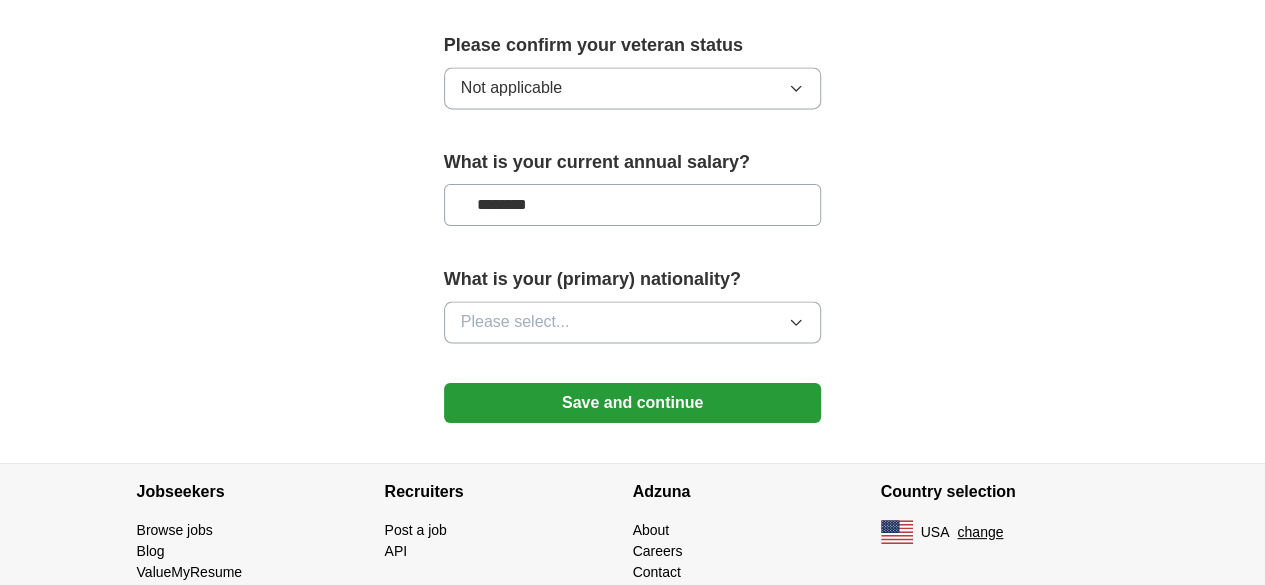 click on "Please select..." at bounding box center [633, 322] 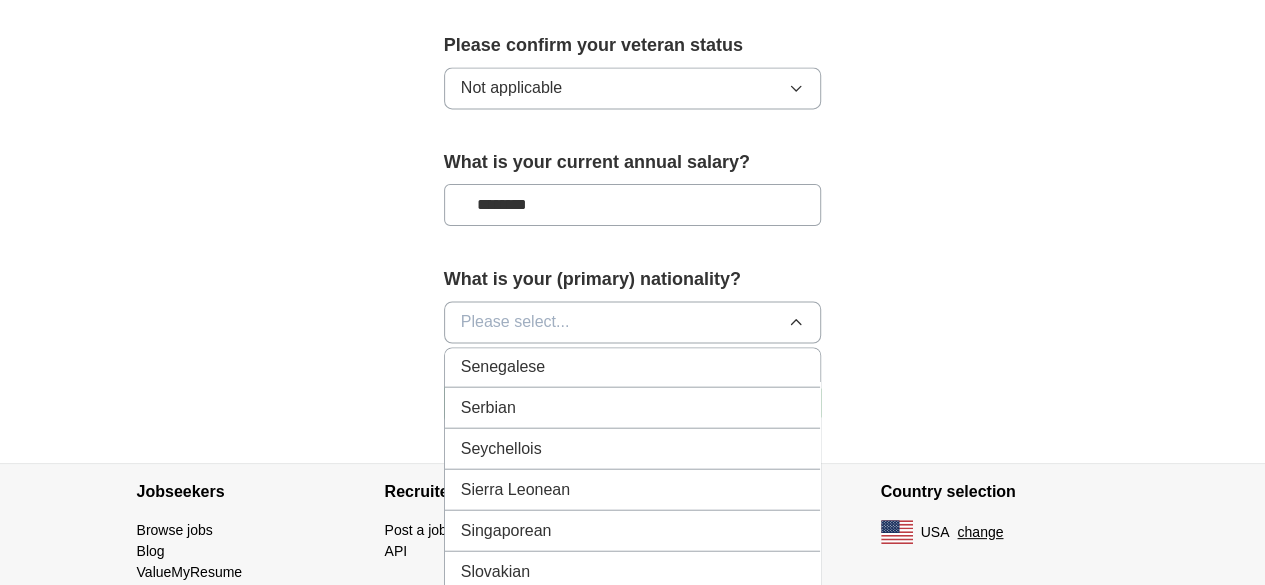 scroll, scrollTop: 6360, scrollLeft: 0, axis: vertical 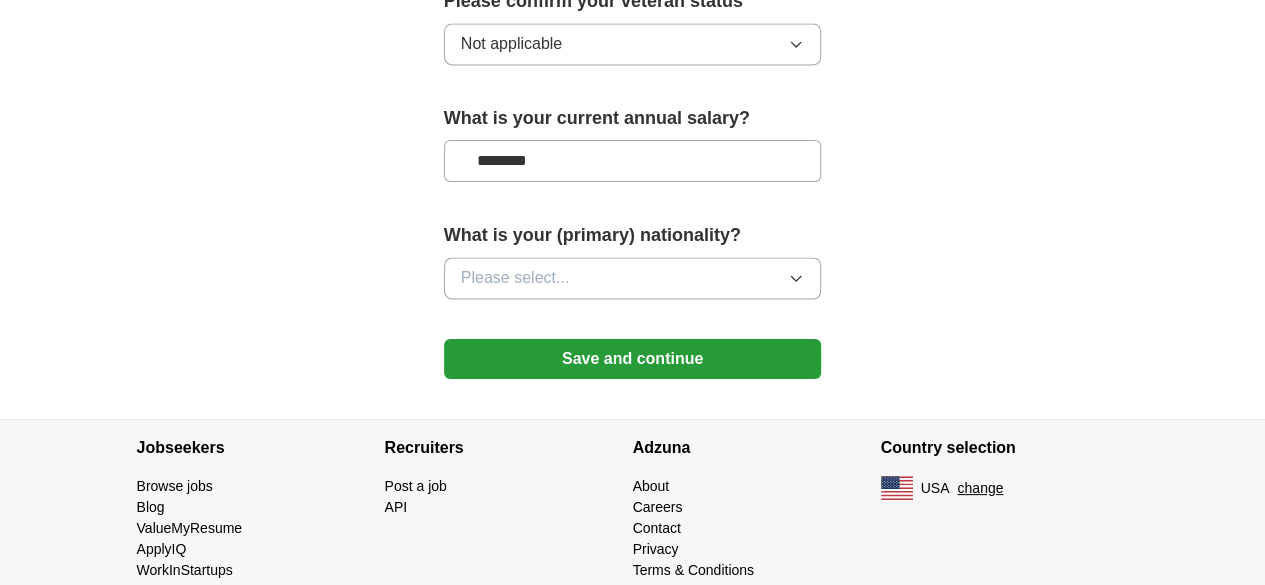 click 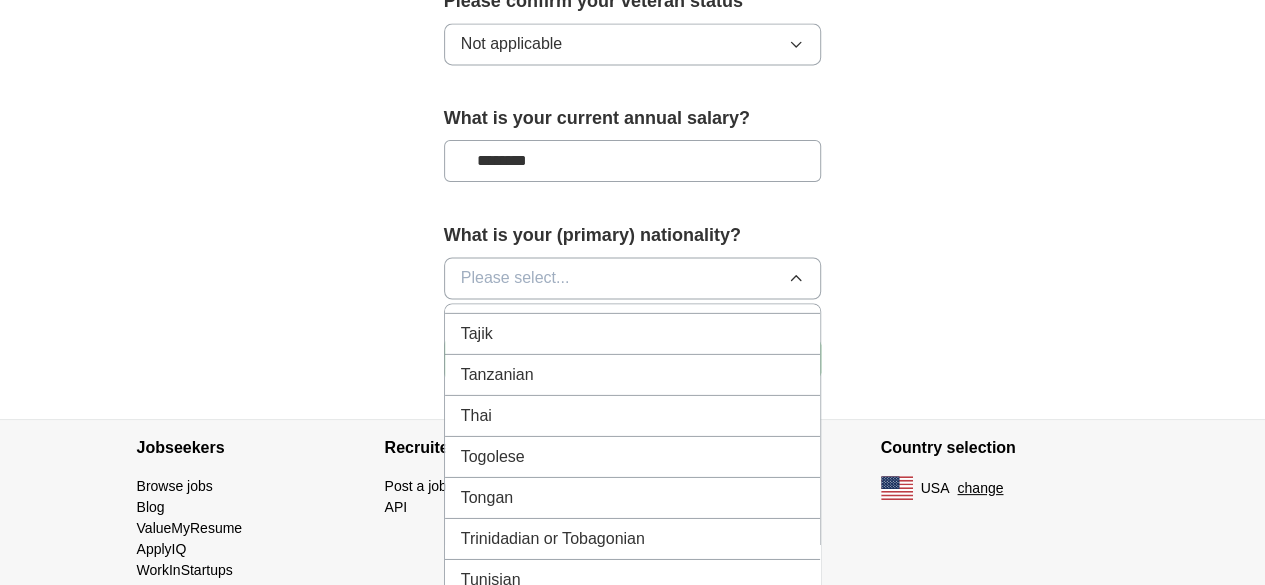 scroll, scrollTop: 7356, scrollLeft: 0, axis: vertical 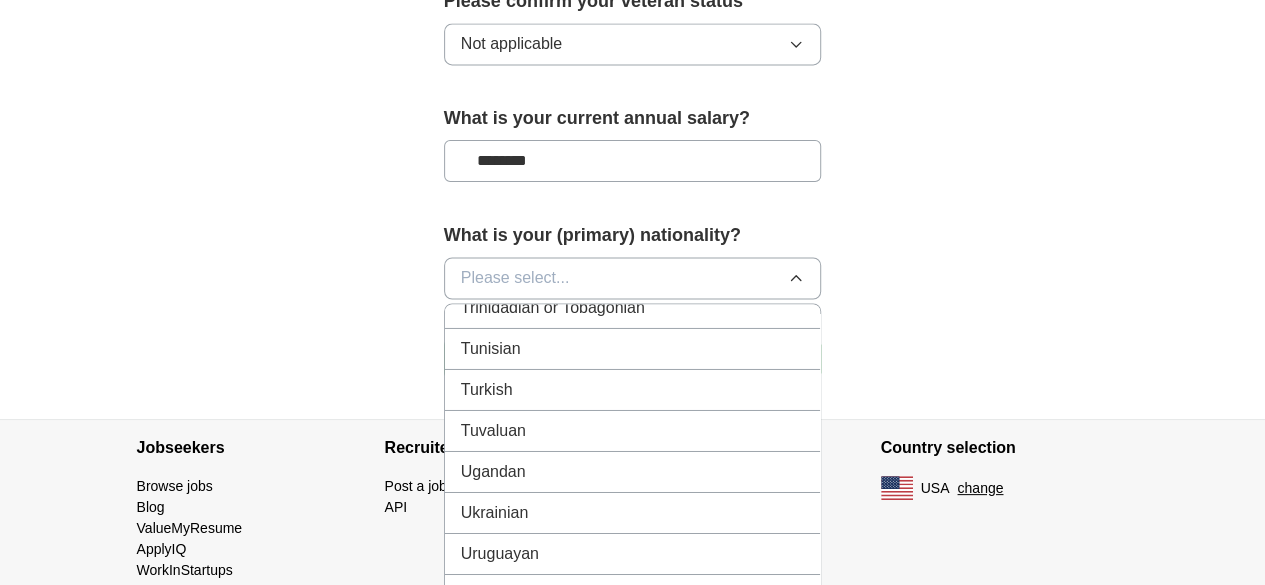 click on "Venezuelan" at bounding box center [503, 635] 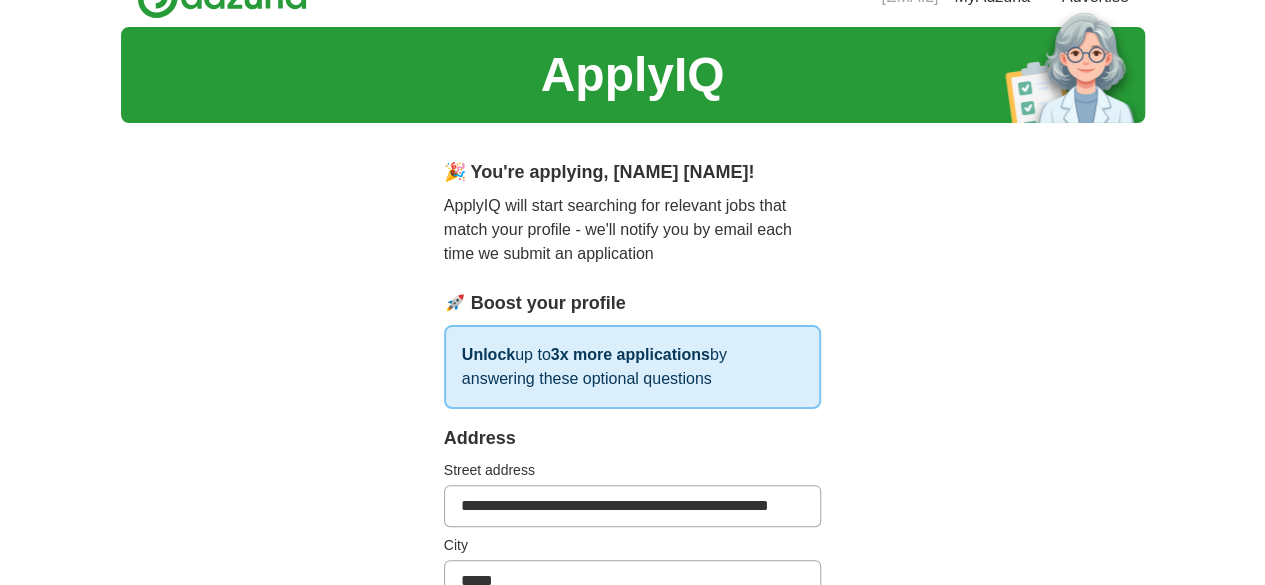 scroll, scrollTop: 0, scrollLeft: 0, axis: both 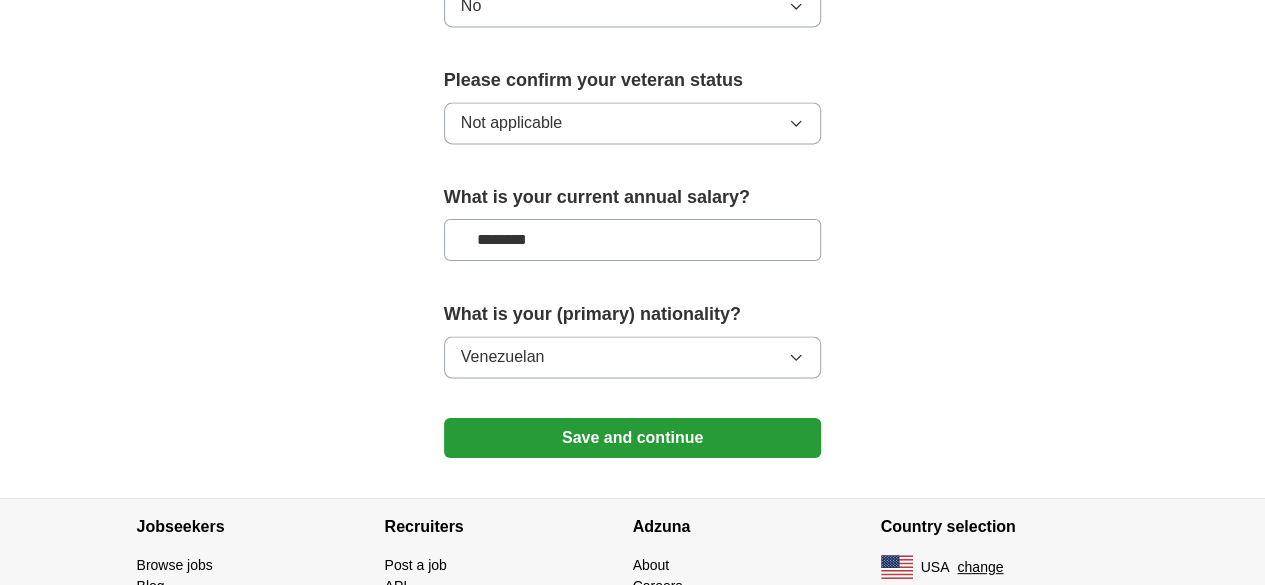 drag, startPoint x: 1274, startPoint y: 465, endPoint x: 1207, endPoint y: 445, distance: 69.92139 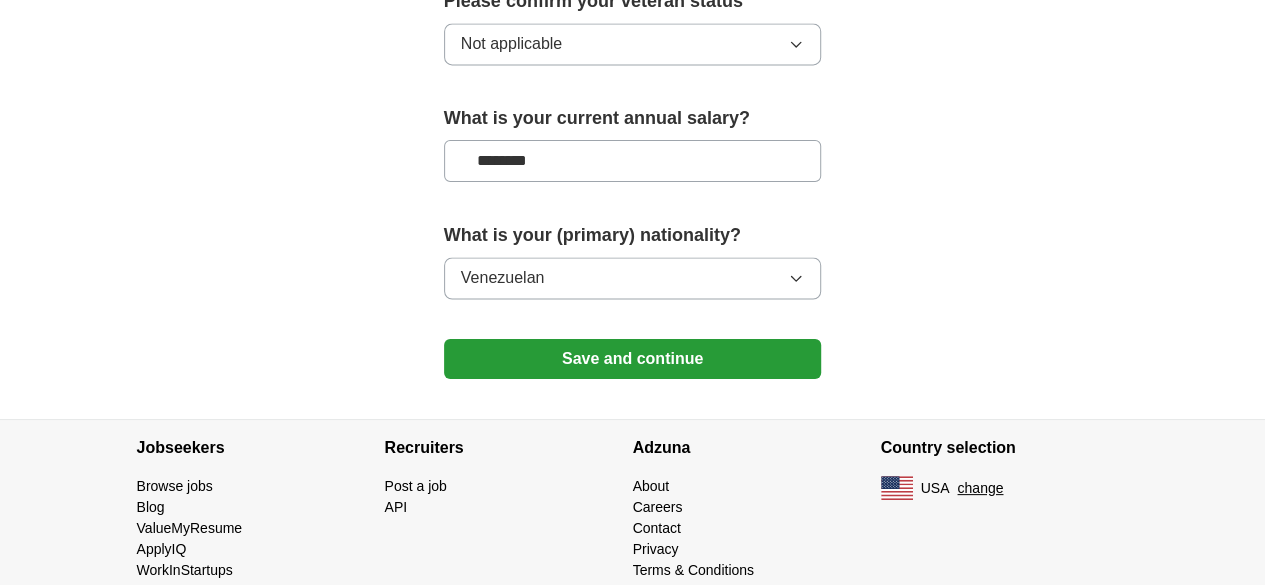 drag, startPoint x: 1207, startPoint y: 445, endPoint x: 621, endPoint y: 404, distance: 587.43256 